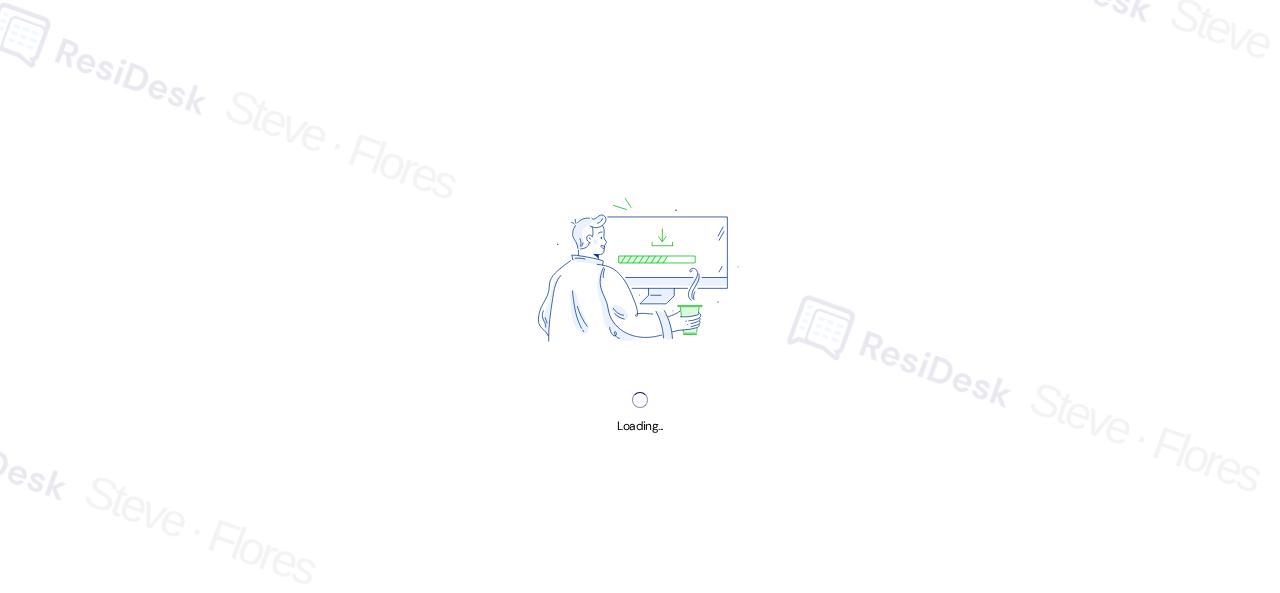 scroll, scrollTop: 0, scrollLeft: 0, axis: both 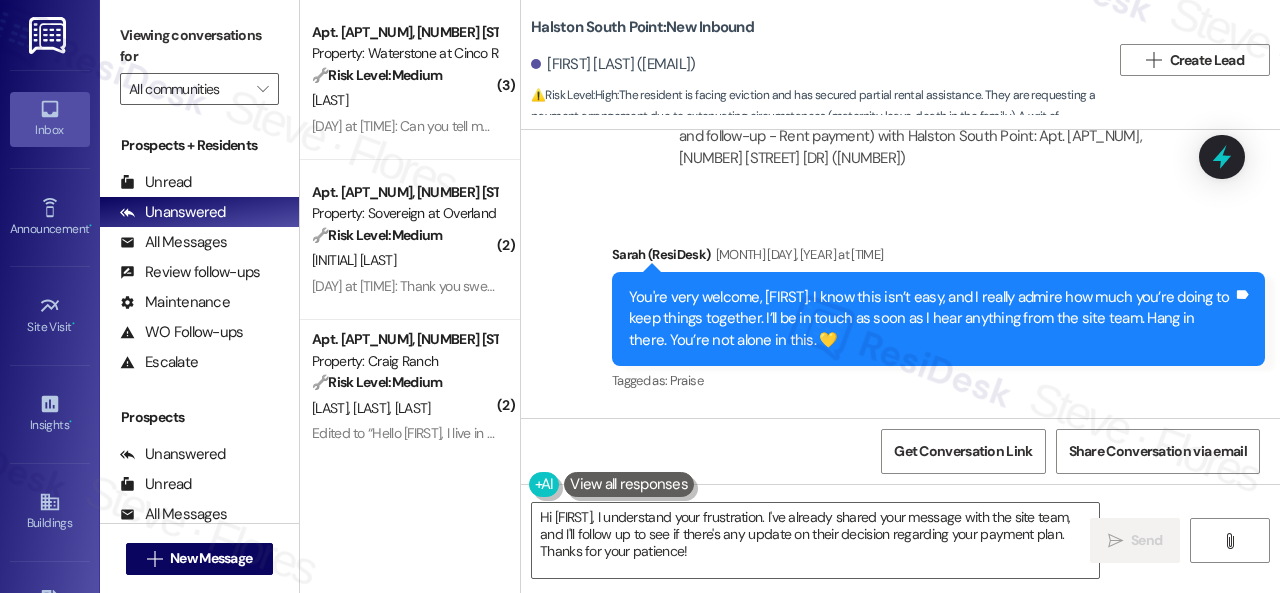drag, startPoint x: 722, startPoint y: 553, endPoint x: 444, endPoint y: 467, distance: 290.9983 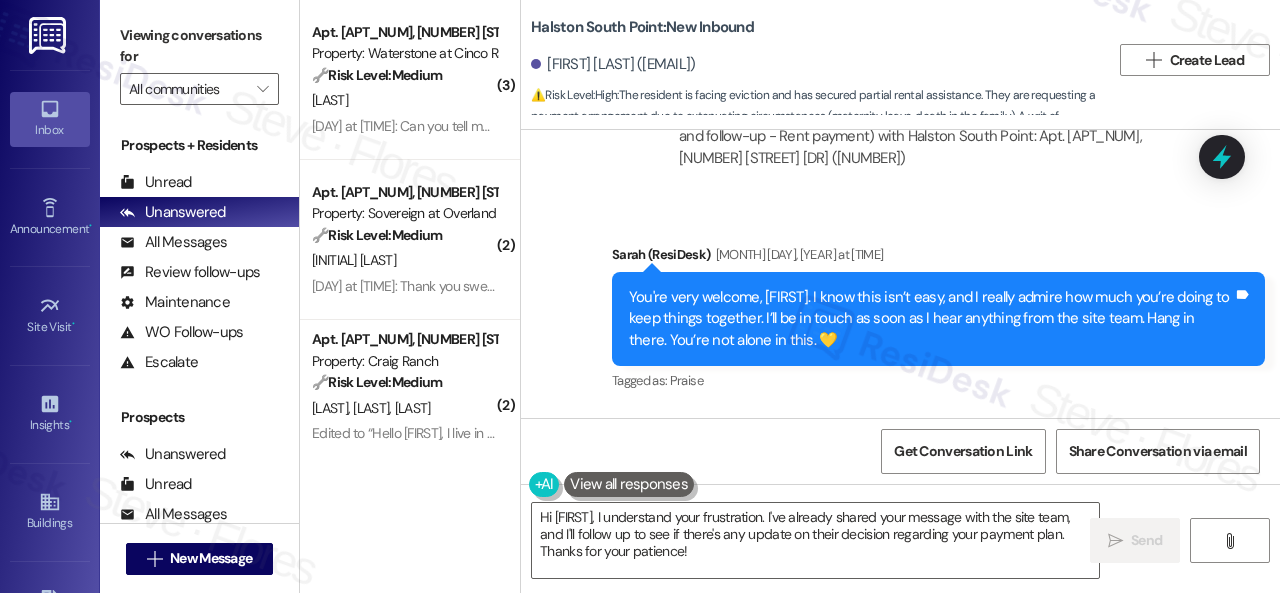 click on "( 3 ) Apt. 14102, 6855 S Mason Rd Property: Waterstone at Cinco Ranch 🔧  Risk Level:  Medium The resident is requesting information about the electricity provider and meter number for their apartment. This is a non-urgent request for information and does not indicate any immediate issues or safety concerns. C. Crespo Yesterday at 9:21 PM: Can you tell me who's the electricity provider for our building? Yesterday at 9:21 PM: Can you tell me who's the electricity provider for our building? ( 2 ) Apt. 01~101, 13310 Melrose Lane Property: Sovereign at Overland Park 🔧  Risk Level:  Medium The resident is inquiring about the status of cabinet doors that were removed for painting weeks ago and requesting the front door be painted now that birds are gone. This is a non-urgent maintenance request and a cosmetic enhancement request. J. Eden Yesterday at 5:13 PM: Thank you sweetie Sarah... Yesterday at 5:13 PM: Thank you sweetie Sarah... ( 2 ) Apt. 335, 4101 S Custer Rd Property: Craig Ranch 🔧  Risk Level:  ( 2" at bounding box center (790, 296) 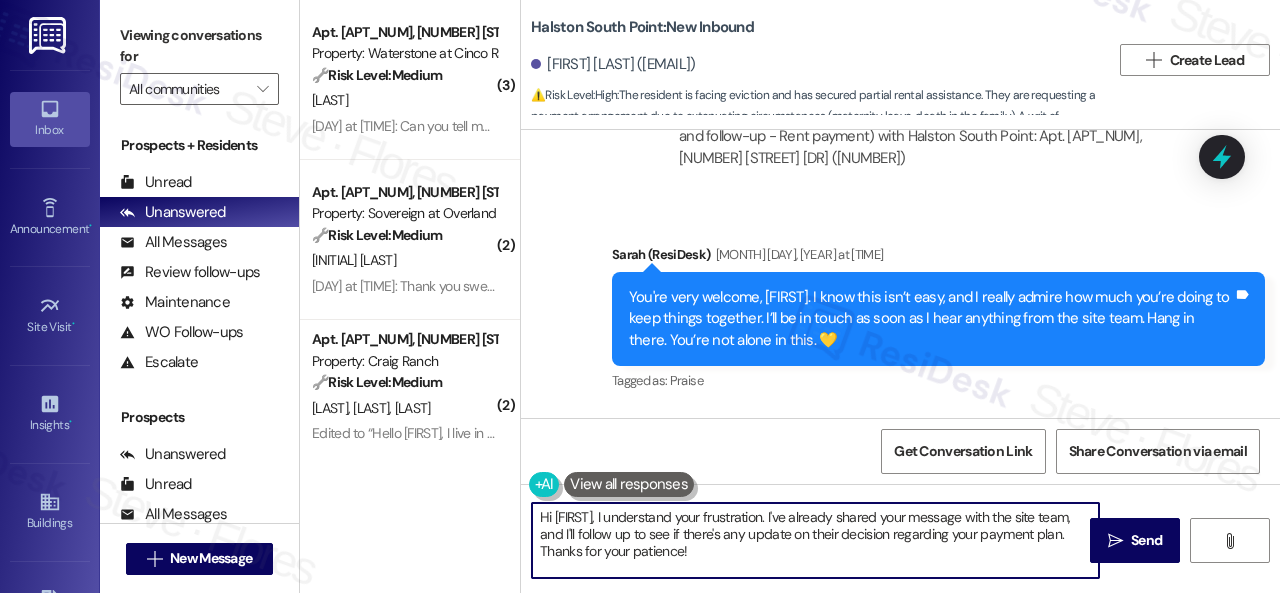 paste on "ey, I heard back from the team.
They thank you for taking the time to share your circumstances. They truly understand that you are navigating a challenging season, and they appreciate your transparency and the efforts you've made to secure assistance.
While they empathize deeply with your situation and the challenges you're facing, their policies at Halston South Point, particularly once a resident reaches eviction status, do not permit the acceptance of partial payments. This policy is in place to ensure fairness and consistency for all residents and is part of our broader legal process.
In your case, the balance due has moved into eviction status, and unfortunately, once a writ of possession has been filed, they are no longer able to accept anything less than the full balance owed. This includes any past due amounts and the current month's rent.
They understand this is not the news you were hoping for, and they do not take these situations lightly. Please be assured that this decision is based on est..." 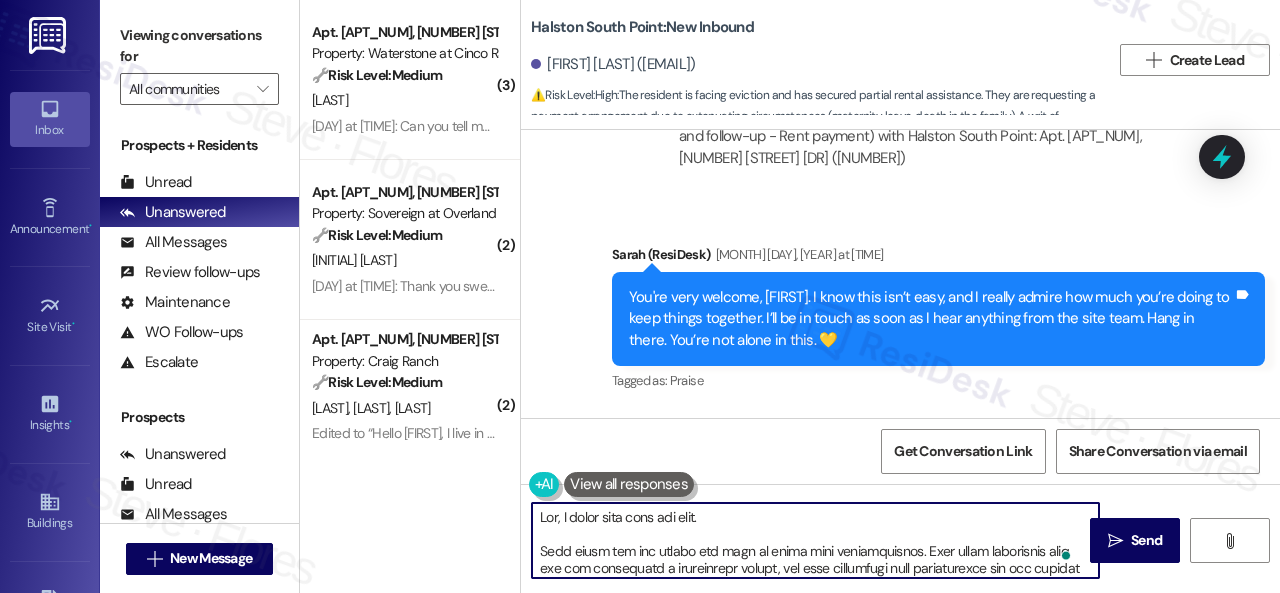 scroll, scrollTop: 374, scrollLeft: 0, axis: vertical 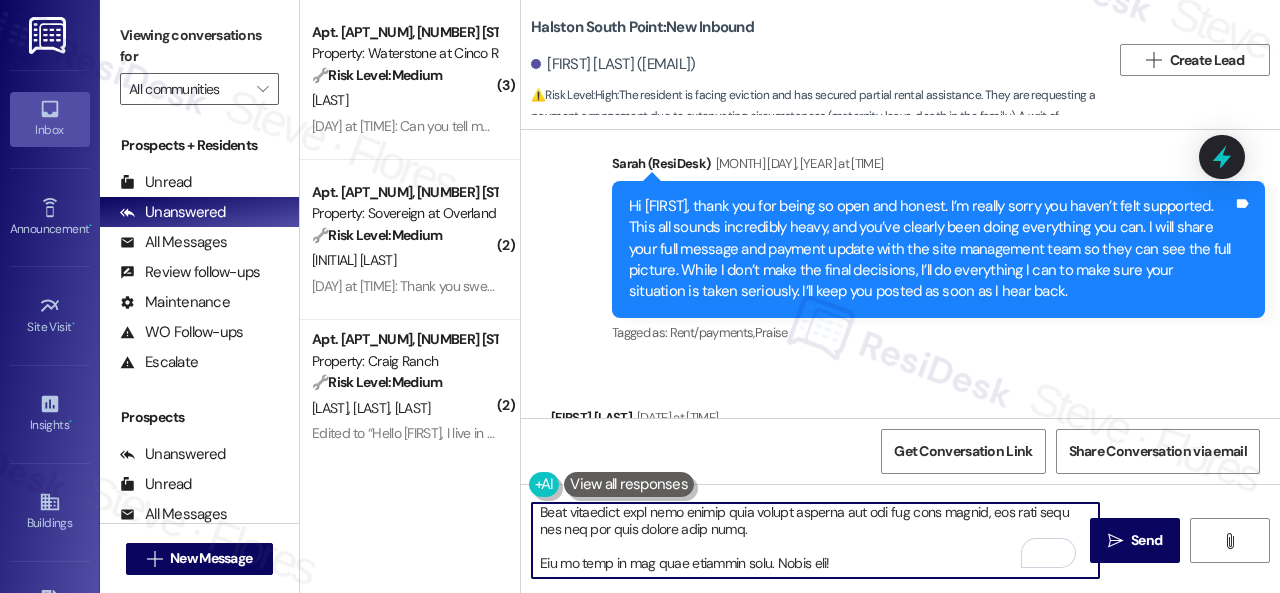 type on "Hey, I heard back from the team.
They thank you for taking the time to share your circumstances. They truly understand that you are navigating a challenging season, and they appreciate your transparency and the efforts you've made to secure assistance.
While they empathize deeply with your situation and the challenges you're facing, their policies at Halston South Point, particularly once a resident reaches eviction status, do not permit the acceptance of partial payments. This policy is in place to ensure fairness and consistency for all residents and is part of our broader legal process.
In your case, the balance due has moved into eviction status, and unfortunately, once a writ of possession has been filed, they are no longer able to accept anything less than the full balance owed. This includes any past due amounts and the current month's rent.
They understand this is not the news you were hoping for, and they do not take these situations lightly. Please be assured that this decision is based on es..." 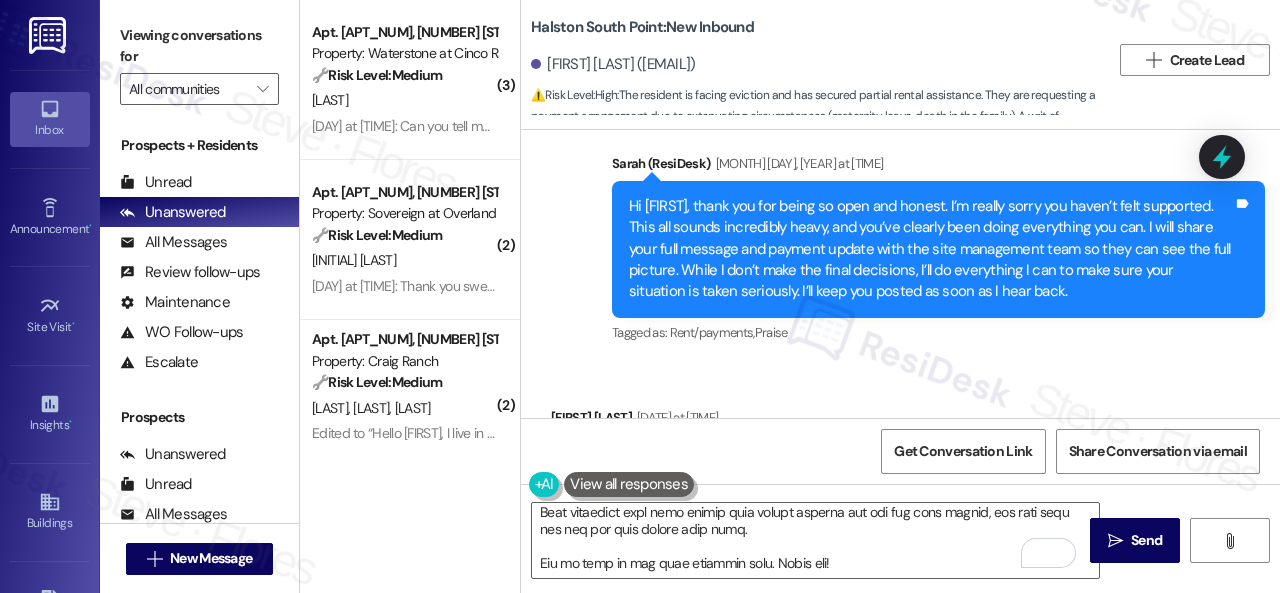 click on "Received via SMS Jervecia Whitaker Aug 02, 2025 at 2:16 PM Okay thank you.  Tags and notes Tagged as:   Positive response Click to highlight conversations about Positive response" at bounding box center [900, 446] 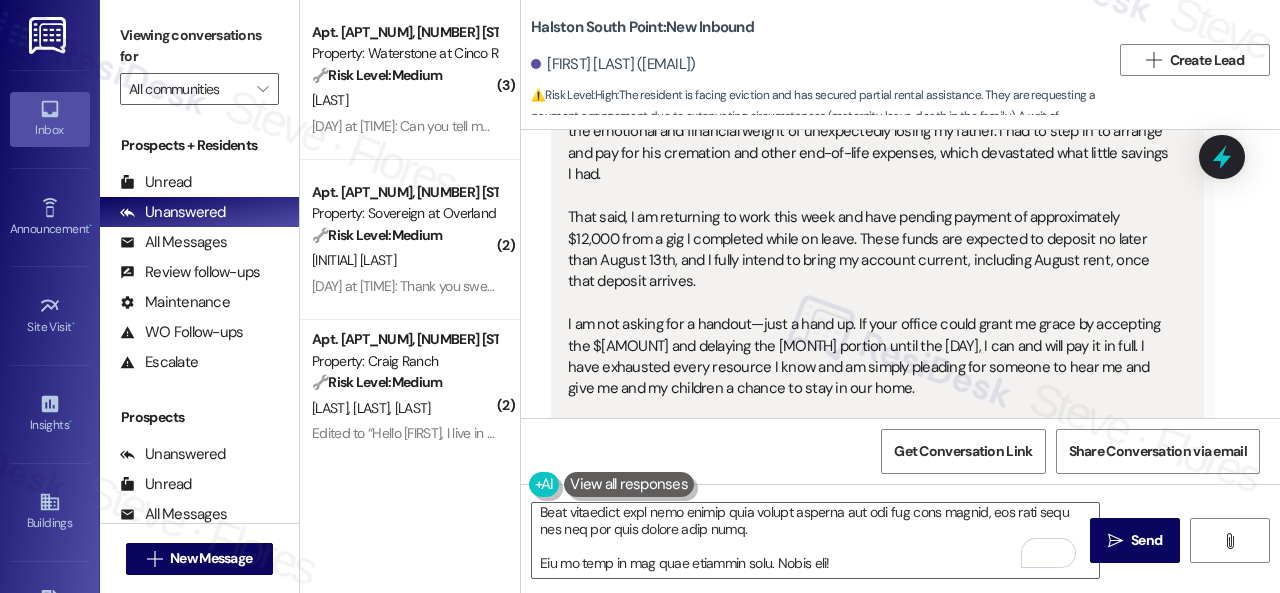 scroll, scrollTop: 21881, scrollLeft: 0, axis: vertical 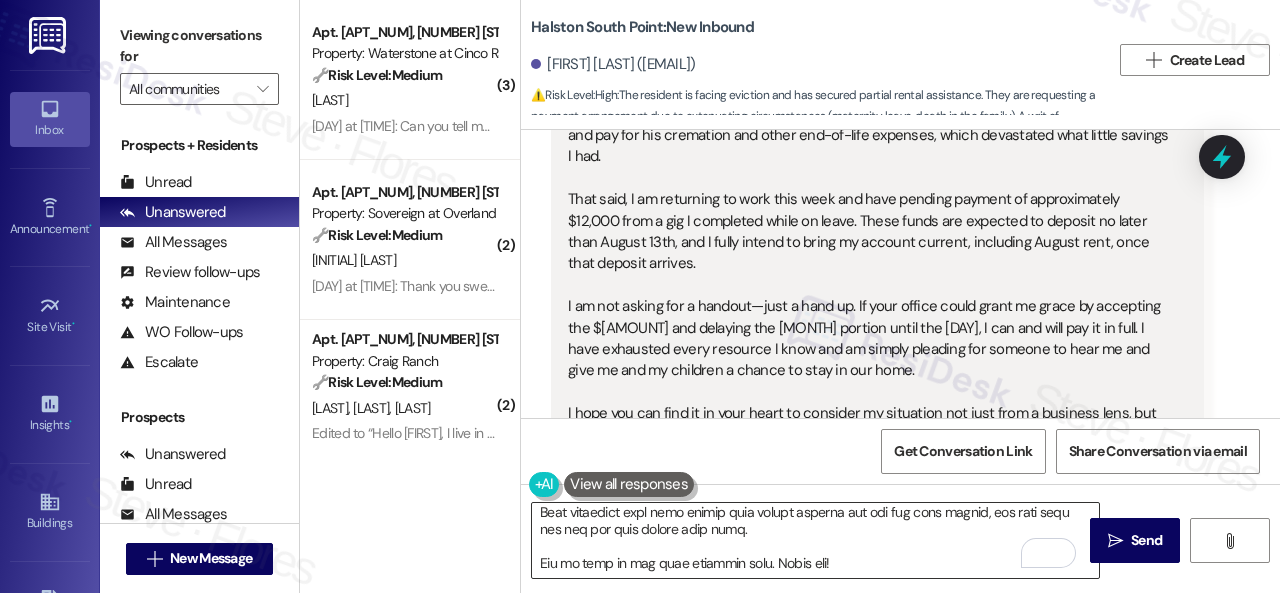 click at bounding box center (815, 540) 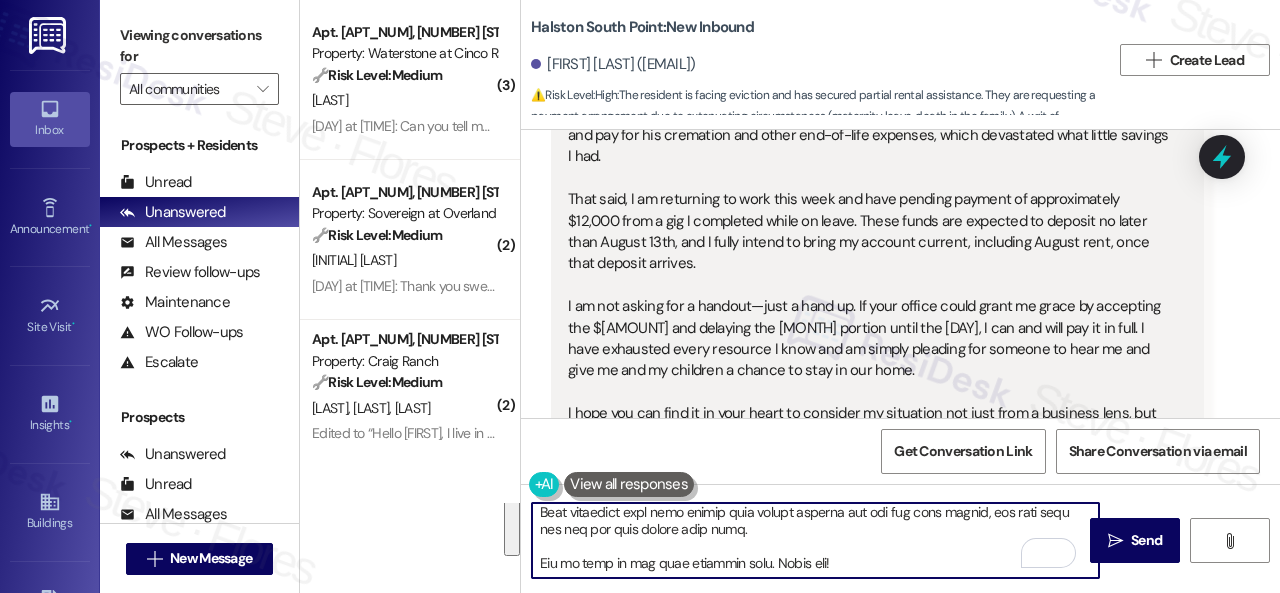 scroll, scrollTop: 0, scrollLeft: 0, axis: both 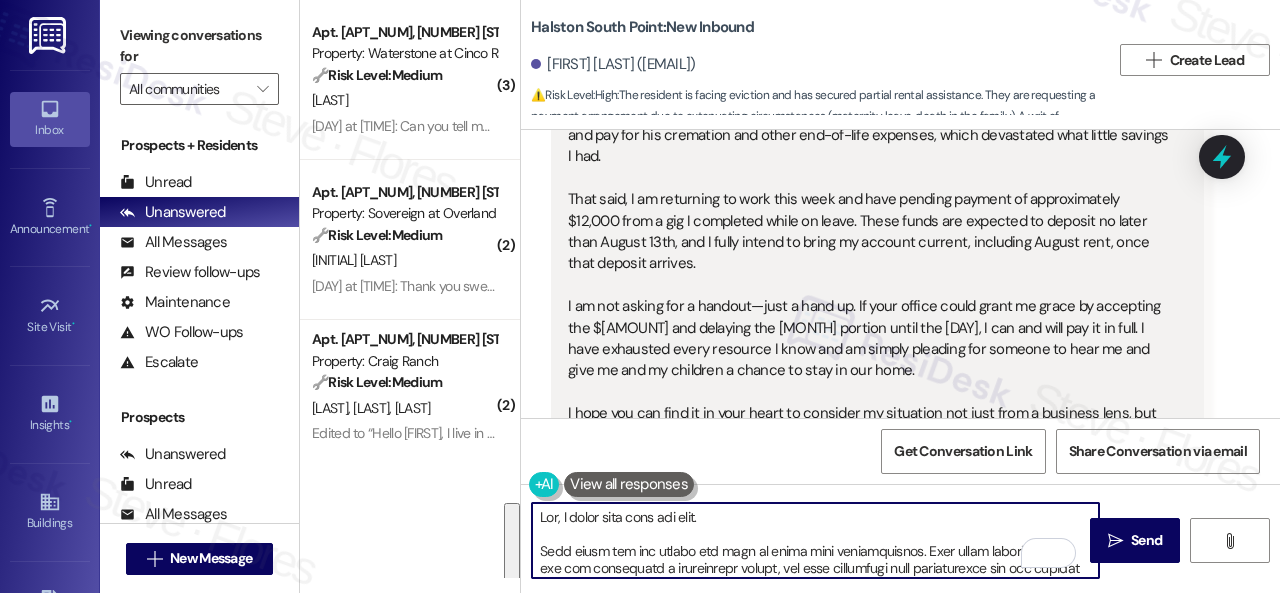 click at bounding box center (815, 540) 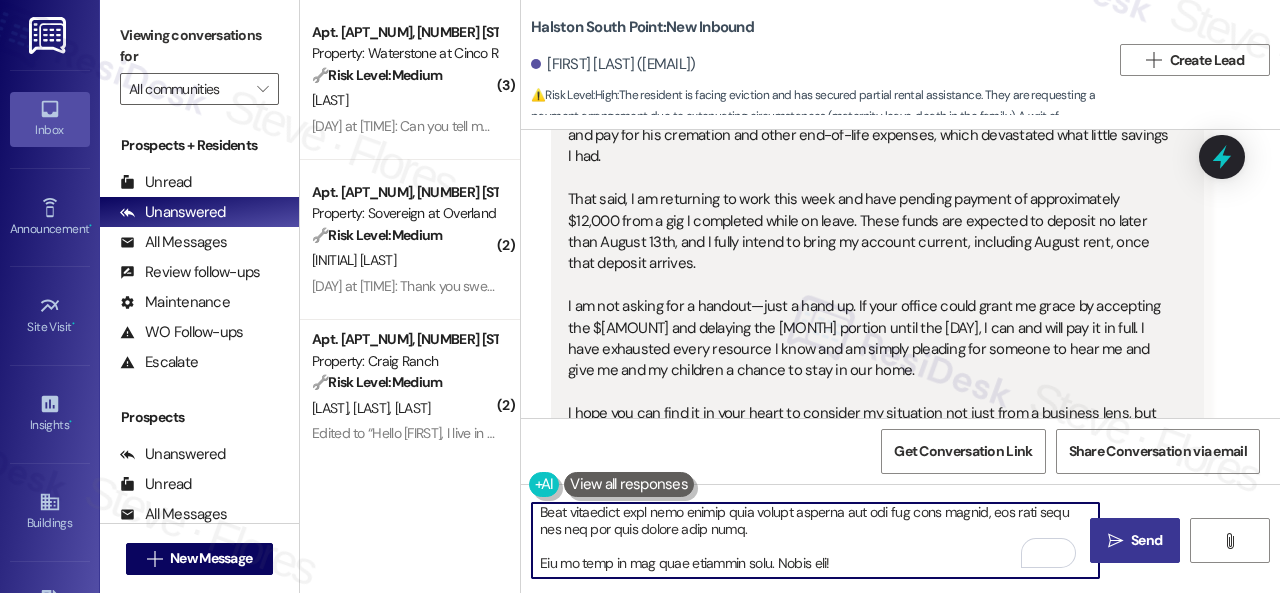 click on "Send" at bounding box center [1146, 540] 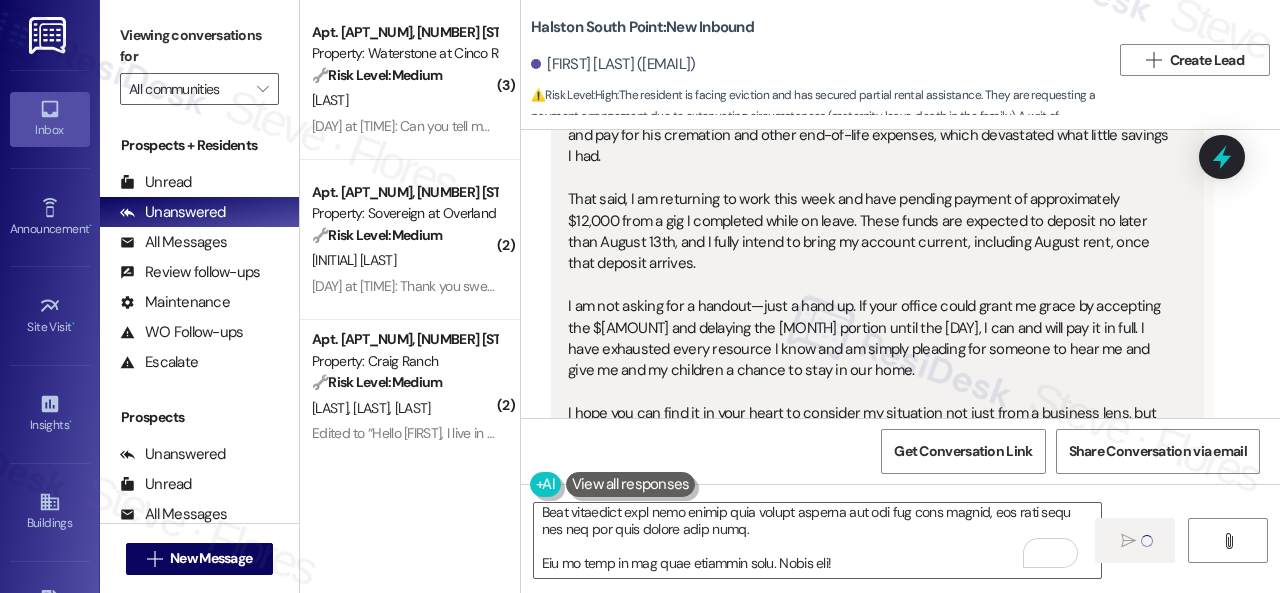 type 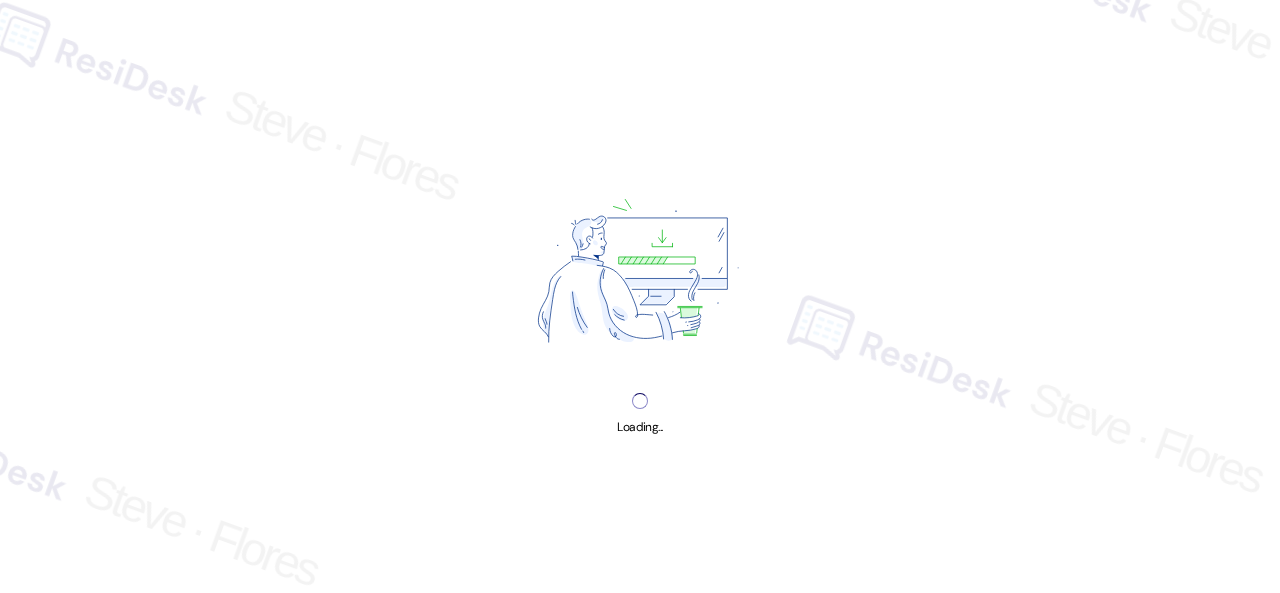 scroll, scrollTop: 0, scrollLeft: 0, axis: both 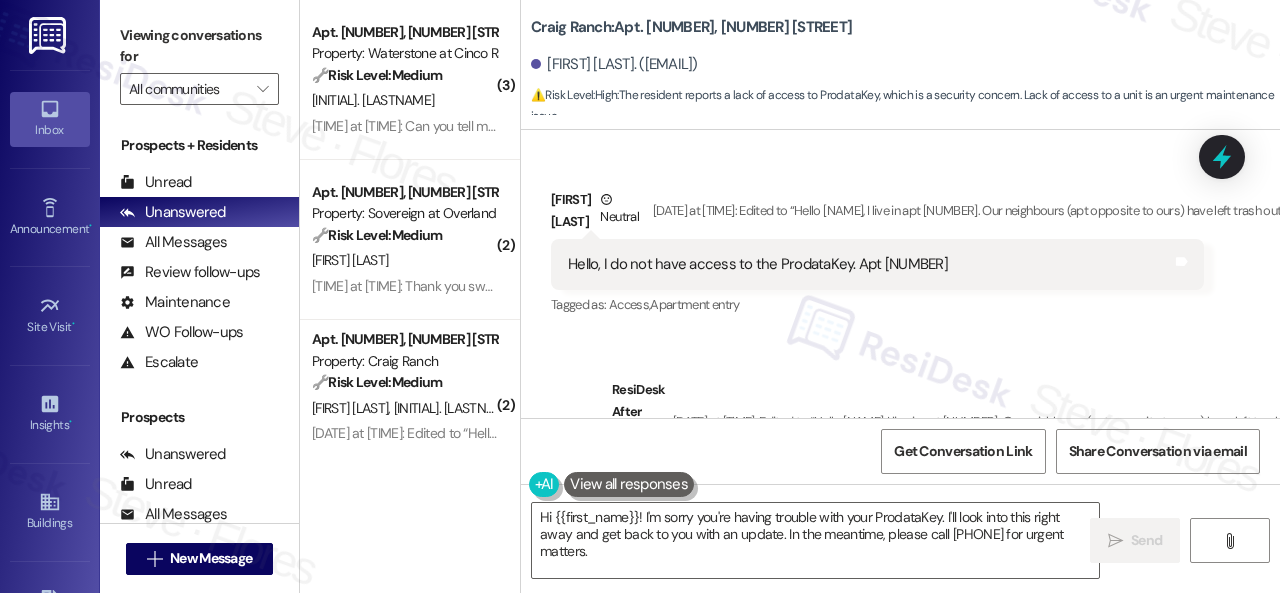drag, startPoint x: 947, startPoint y: 313, endPoint x: 932, endPoint y: 315, distance: 15.132746 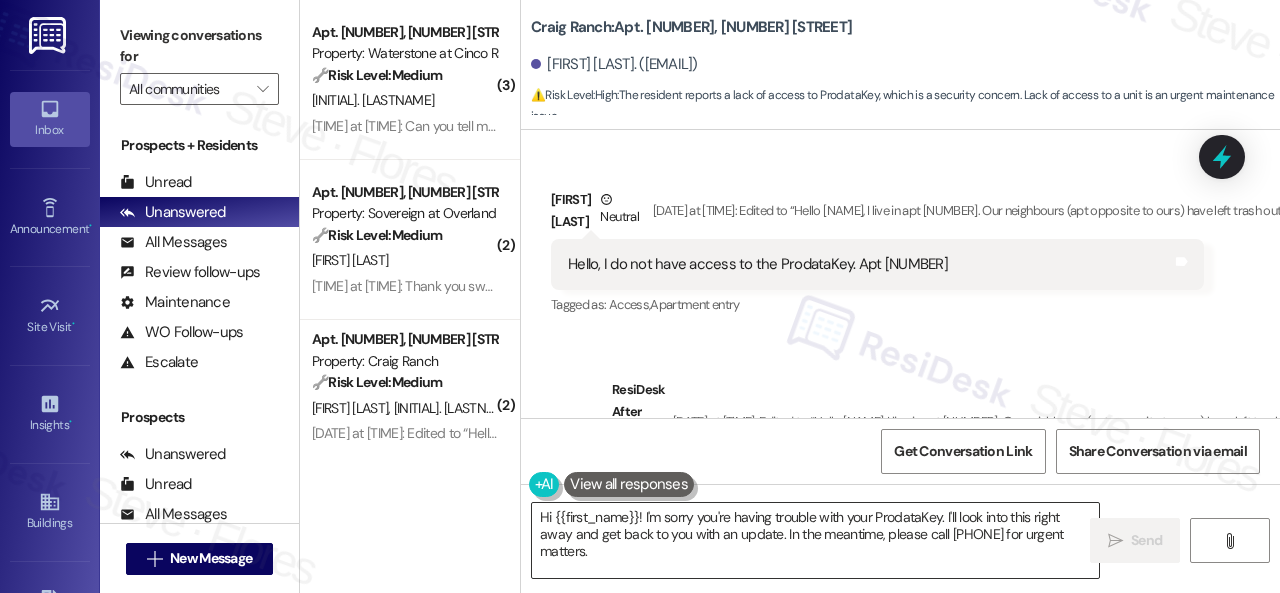 click on "Hi {{first_name}}! I'm sorry you're having trouble with your ProdataKey. I'll look into this right away and get back to you with an update. In the meantime, please call 469-712-2052 for urgent matters." at bounding box center (815, 540) 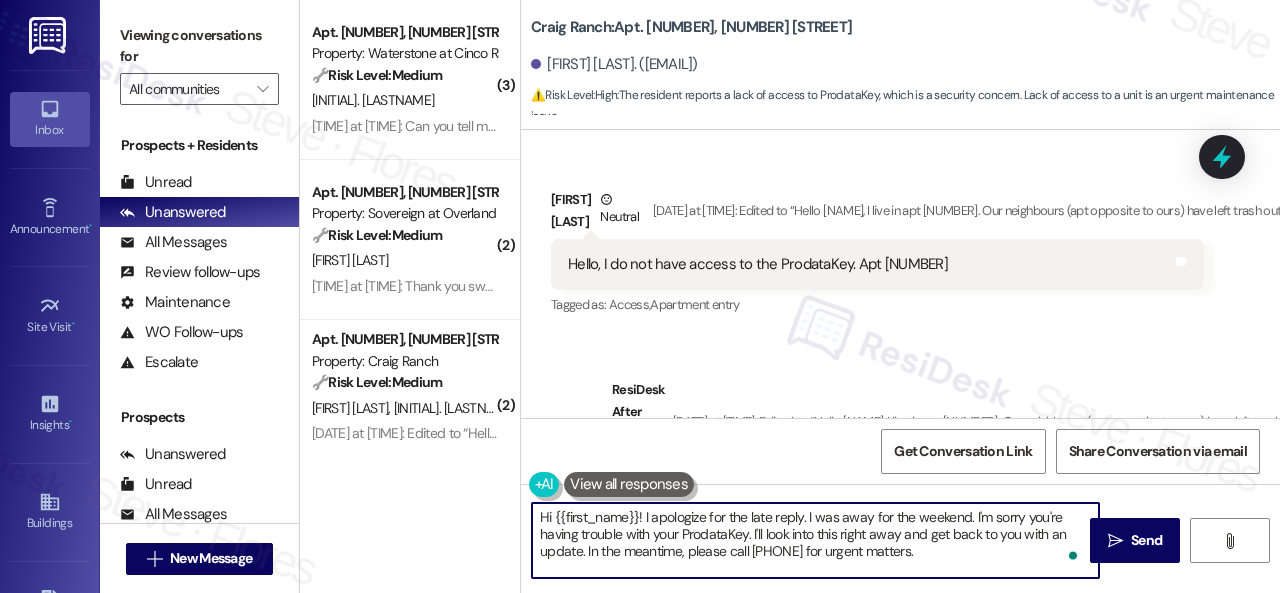drag, startPoint x: 751, startPoint y: 531, endPoint x: 1022, endPoint y: 559, distance: 272.44266 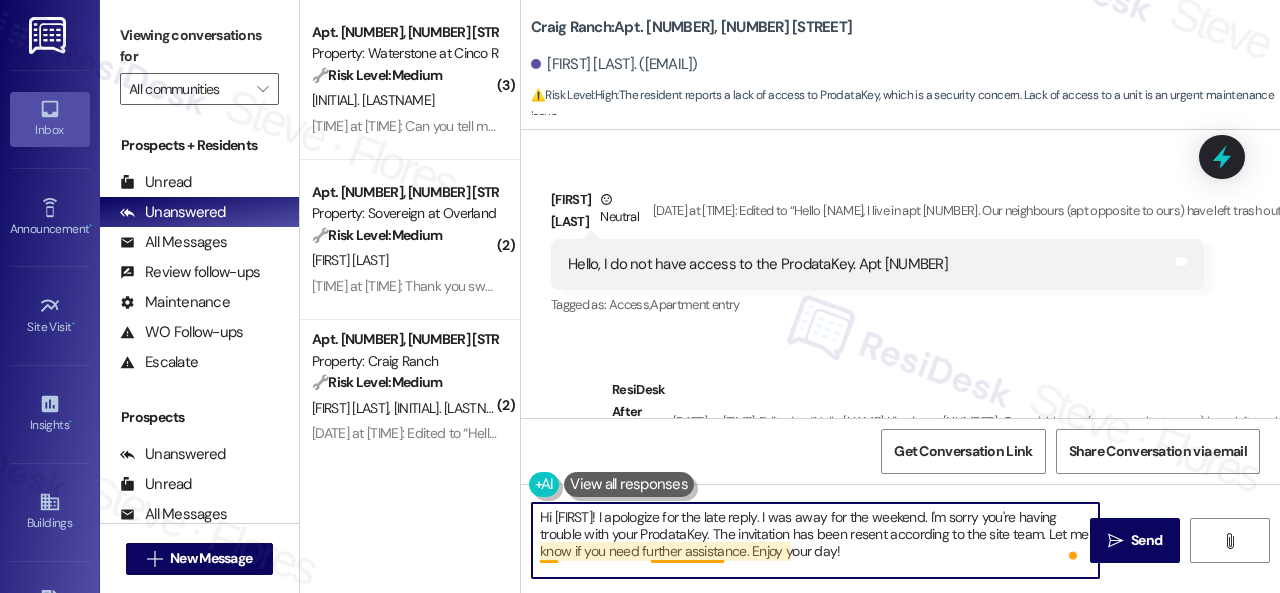 click on "Hi {{first_name}}! I apologize for the late reply. I was away for the weekend. I'm sorry you're having trouble with your ProdataKey. The invitation has been resent according to the site team. Let me know if you need further assistance. Enjoy your day!" at bounding box center [815, 540] 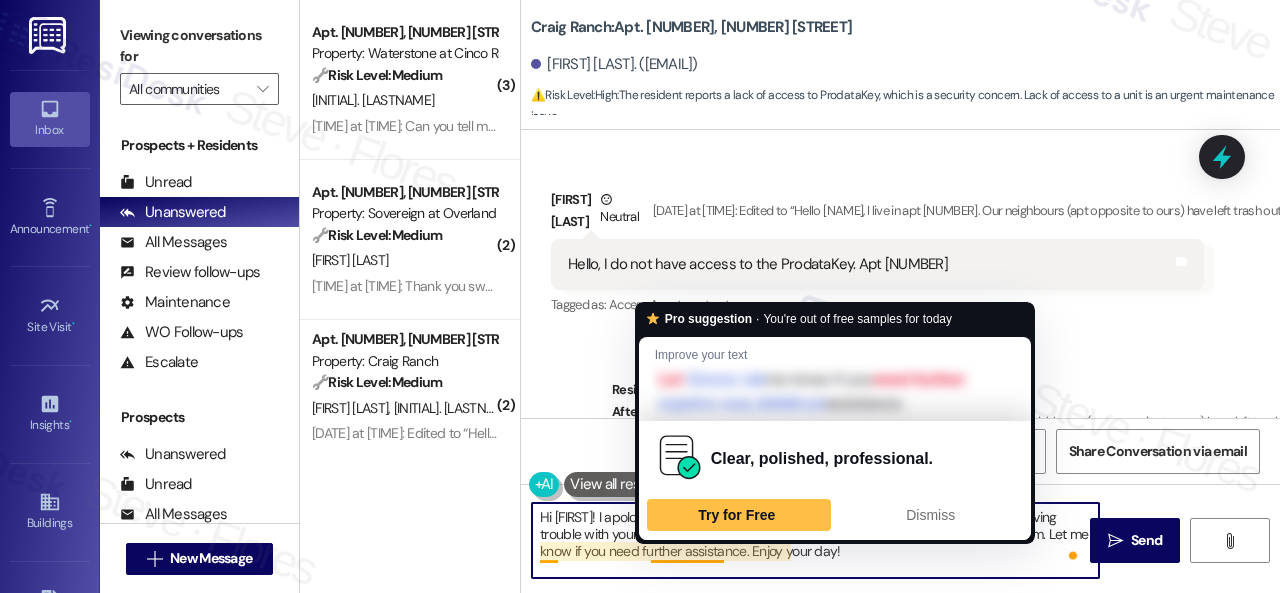 drag, startPoint x: 680, startPoint y: 551, endPoint x: 652, endPoint y: 562, distance: 30.083218 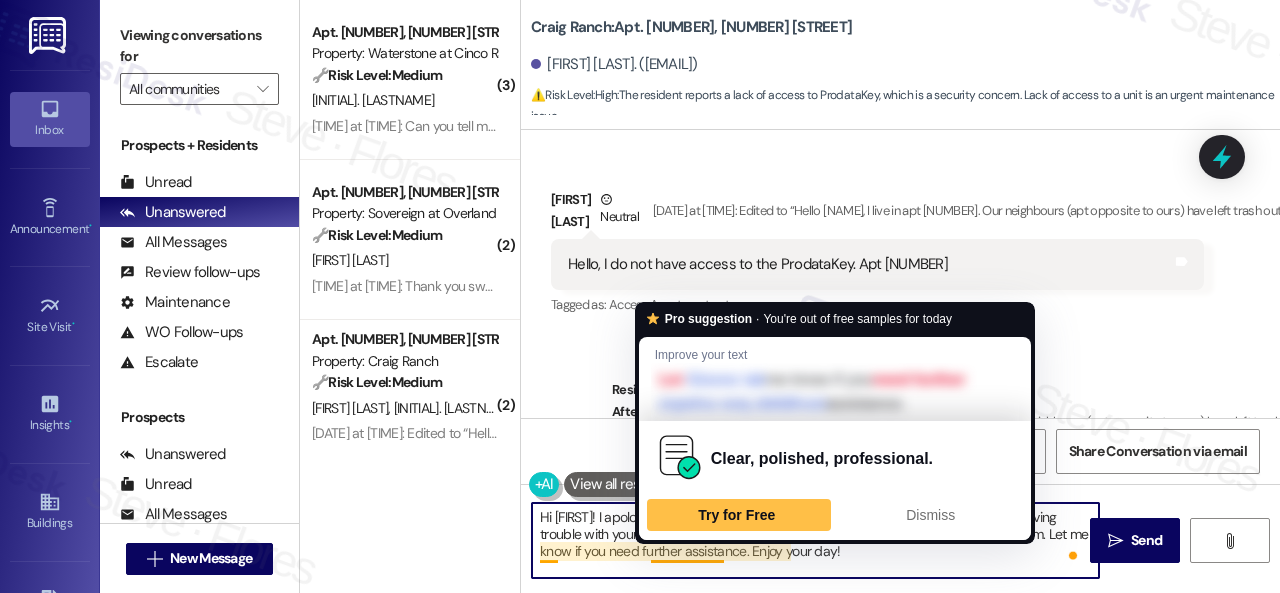 click on "Hi {{first_name}}! I apologize for the late reply. I was away for the weekend. I'm sorry you're having trouble with your ProdataKey. The invitation has been resent according to the site team. Let me know if you need further assistance. Enjoy your day!" at bounding box center [815, 540] 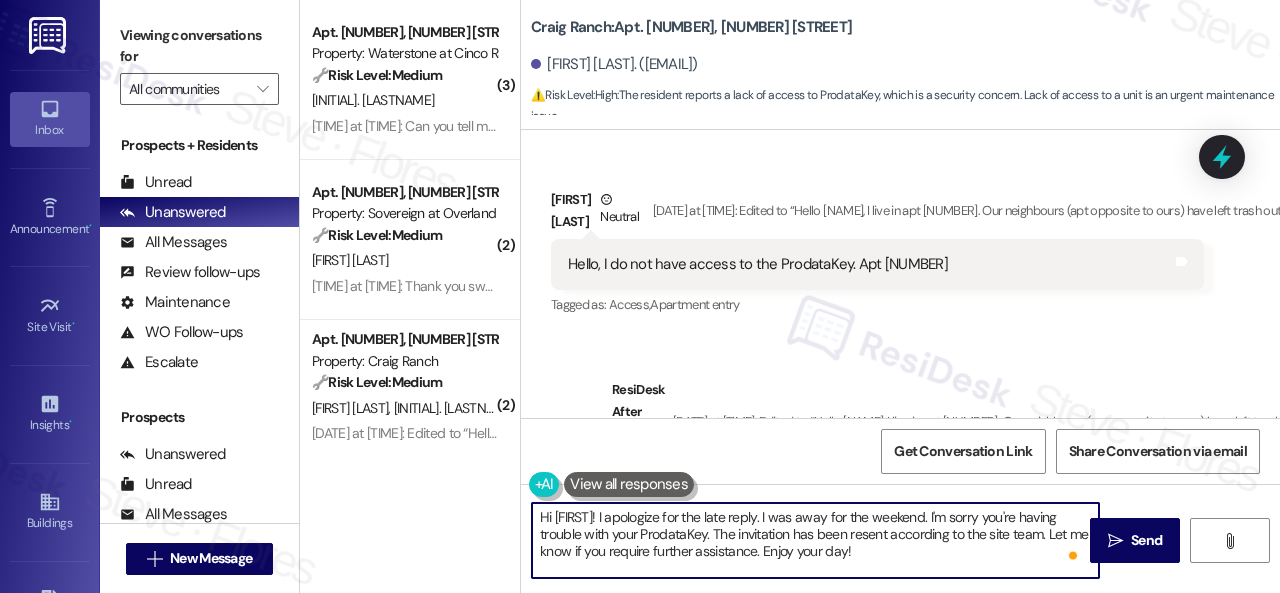 click on "Hi {{first_name}}! I apologize for the late reply. I was away for the weekend. I'm sorry you're having trouble with your ProdataKey. The invitation has been resent according to the site team. Let me know if you require further assistance. Enjoy your day!" at bounding box center (815, 540) 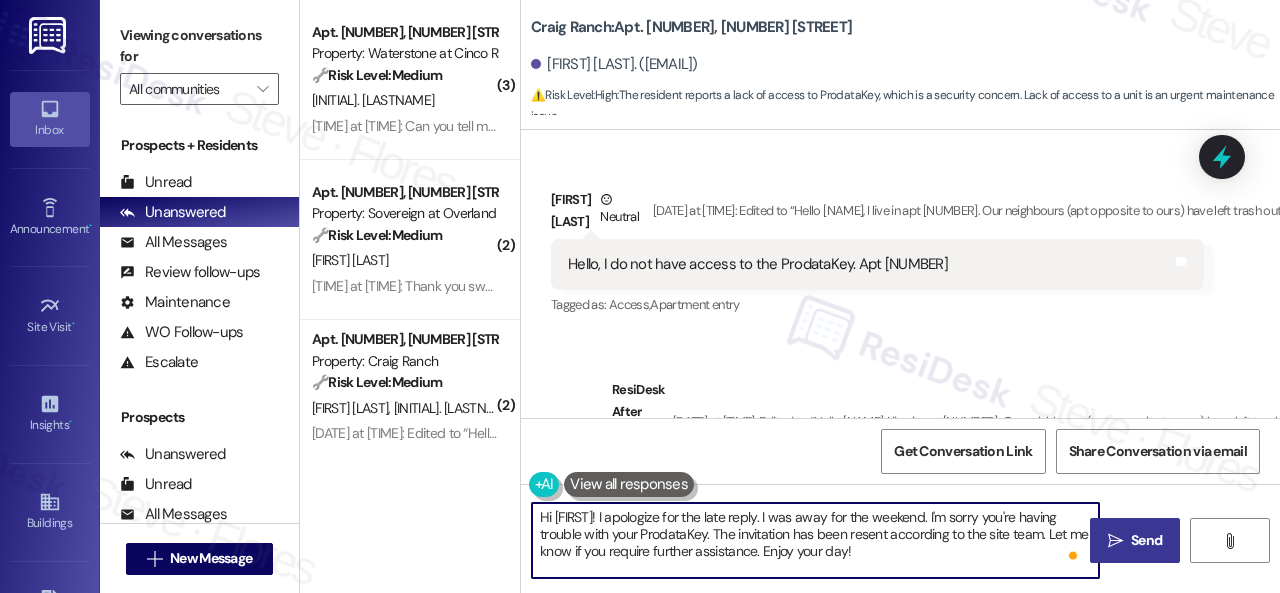 type on "Hi {{first_name}}! I apologize for the late reply. I was away for the weekend. I'm sorry you're having trouble with your ProdataKey. The invitation has been resent according to the site team. Let me know if you require further assistance. Enjoy your day!" 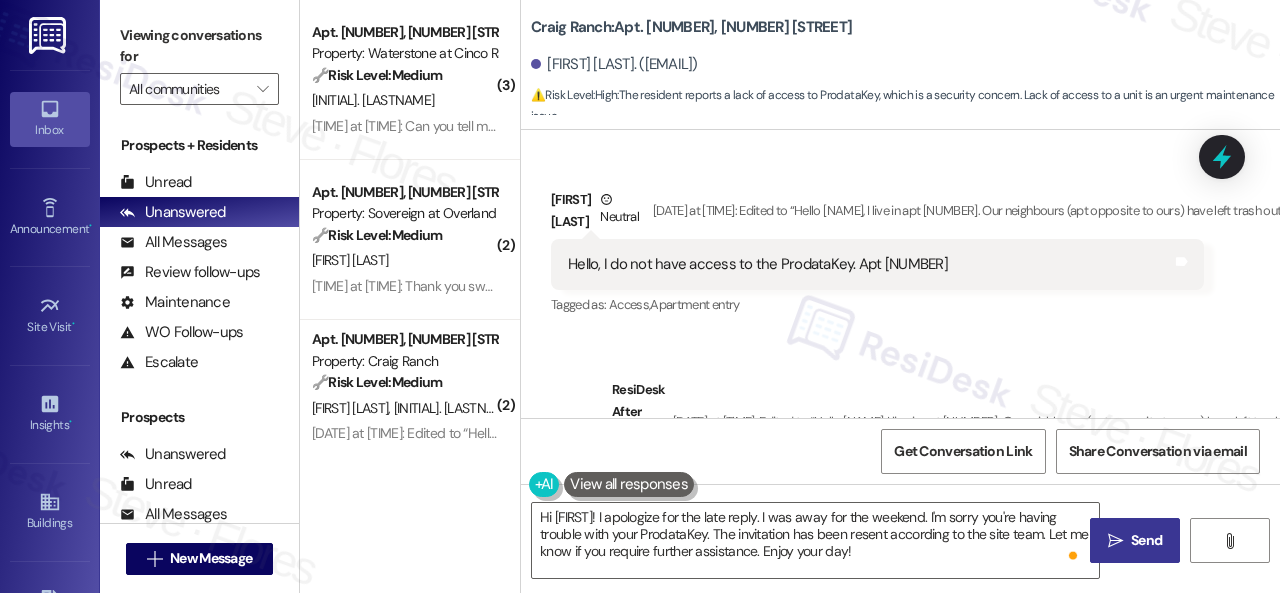 click on "Send" at bounding box center [1146, 540] 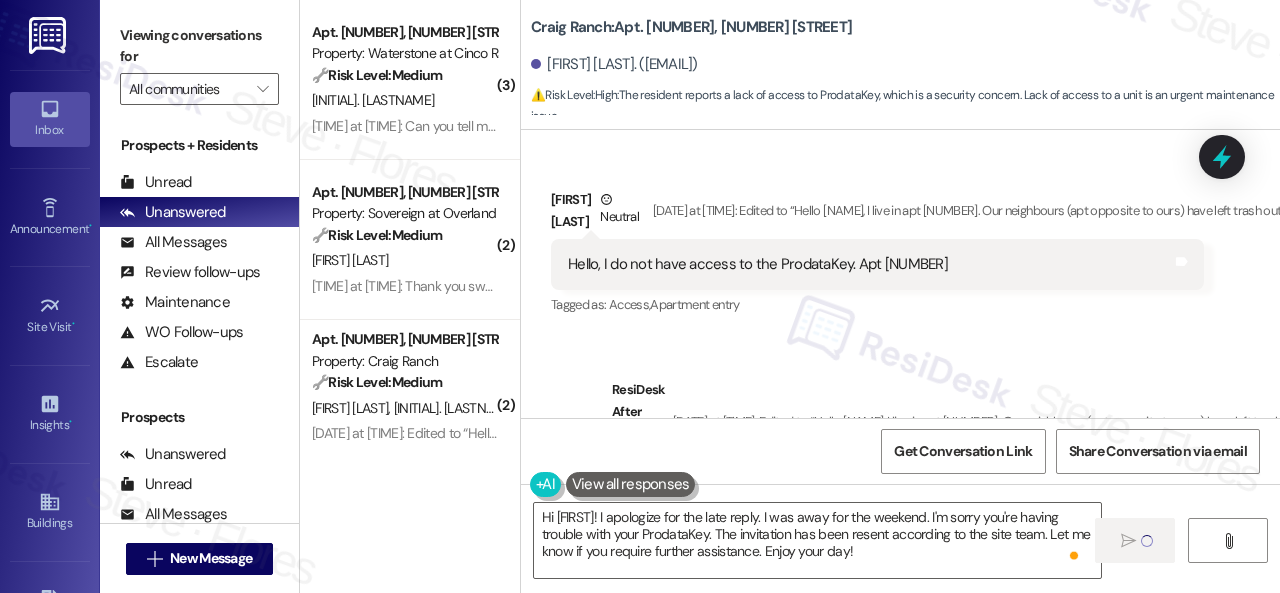 type 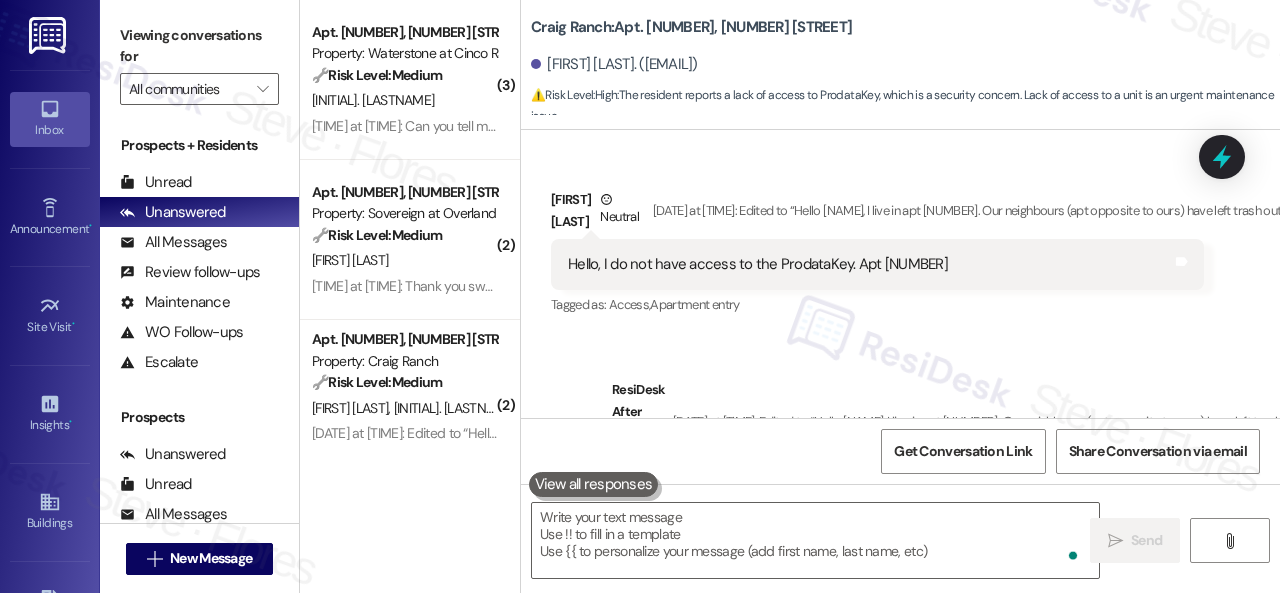 scroll, scrollTop: 2187, scrollLeft: 0, axis: vertical 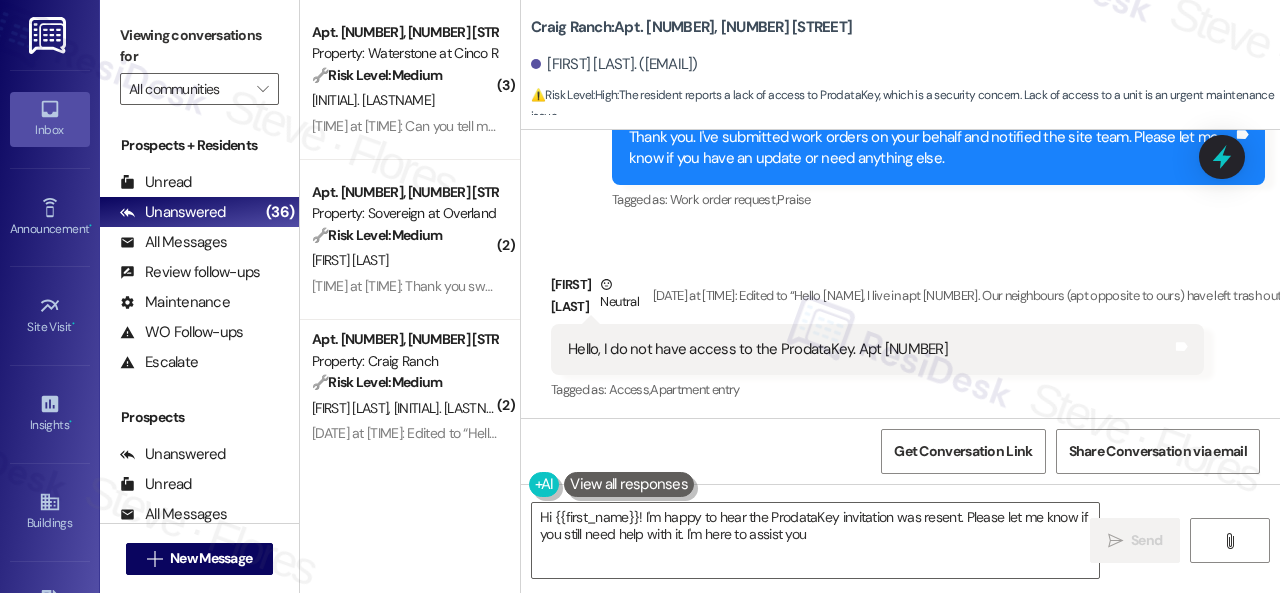 type on "Hi {{first_name}}! I'm happy to hear the ProdataKey invitation was resent. Please let me know if you still need help with it. I'm here to assist you!" 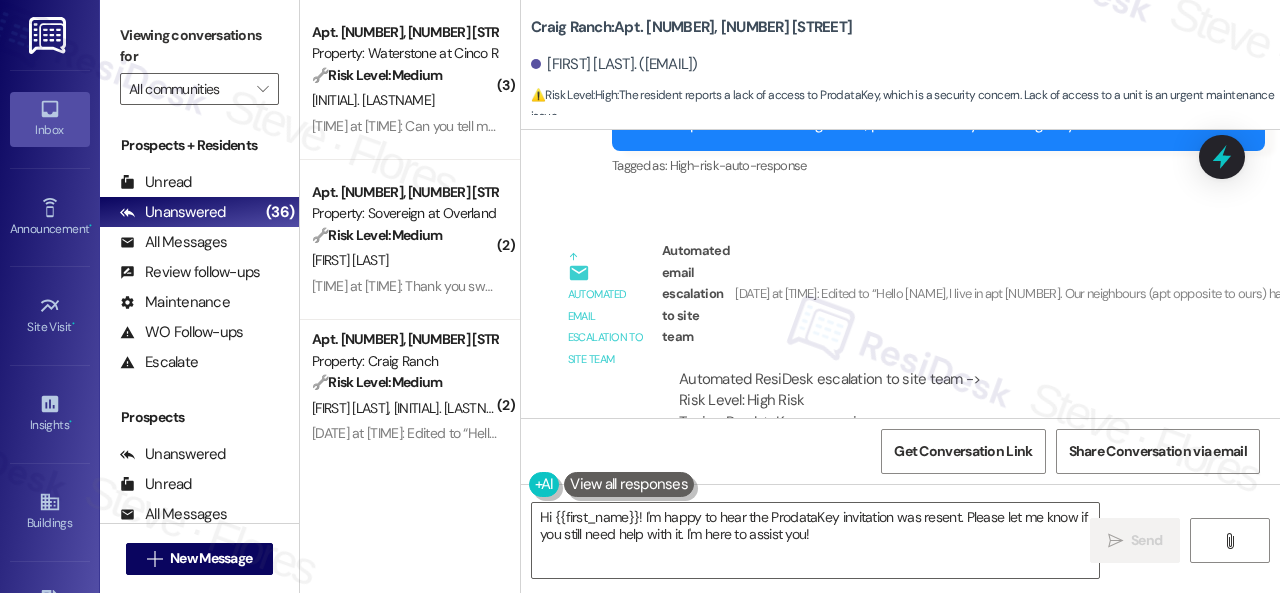 scroll, scrollTop: 3083, scrollLeft: 0, axis: vertical 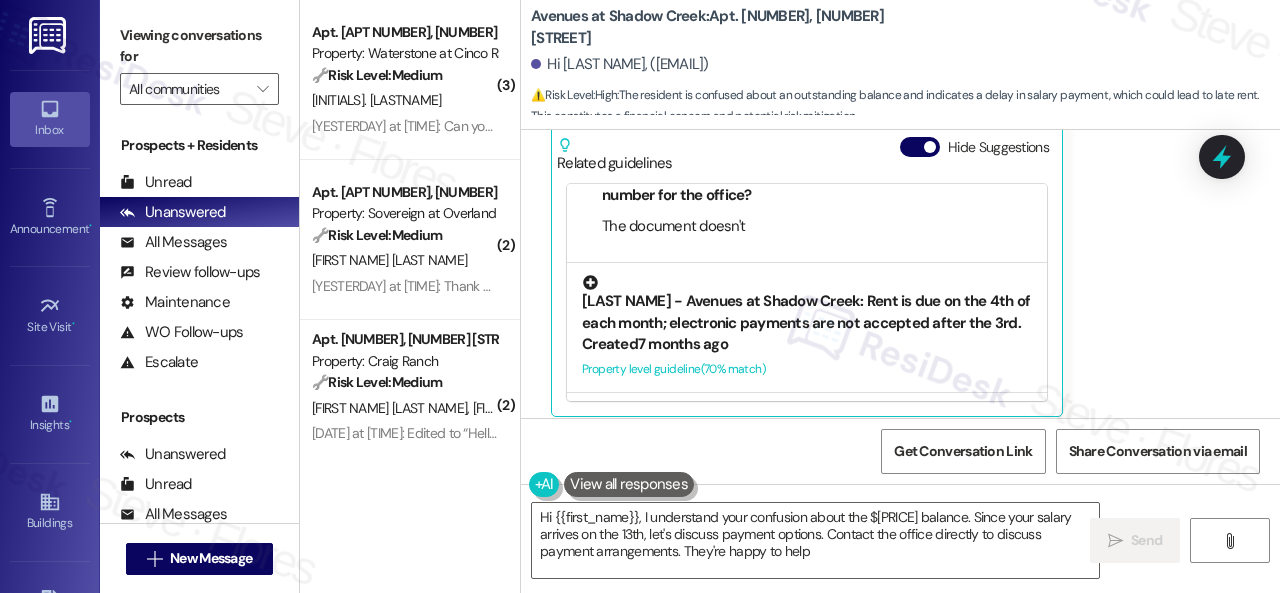 type on "Hi {{first_name}}, I understand your confusion about the $628 balance. Since your salary arrives on the 13th, let's discuss payment options. Contact the office directly to discuss payment arrangements. They're happy to help!" 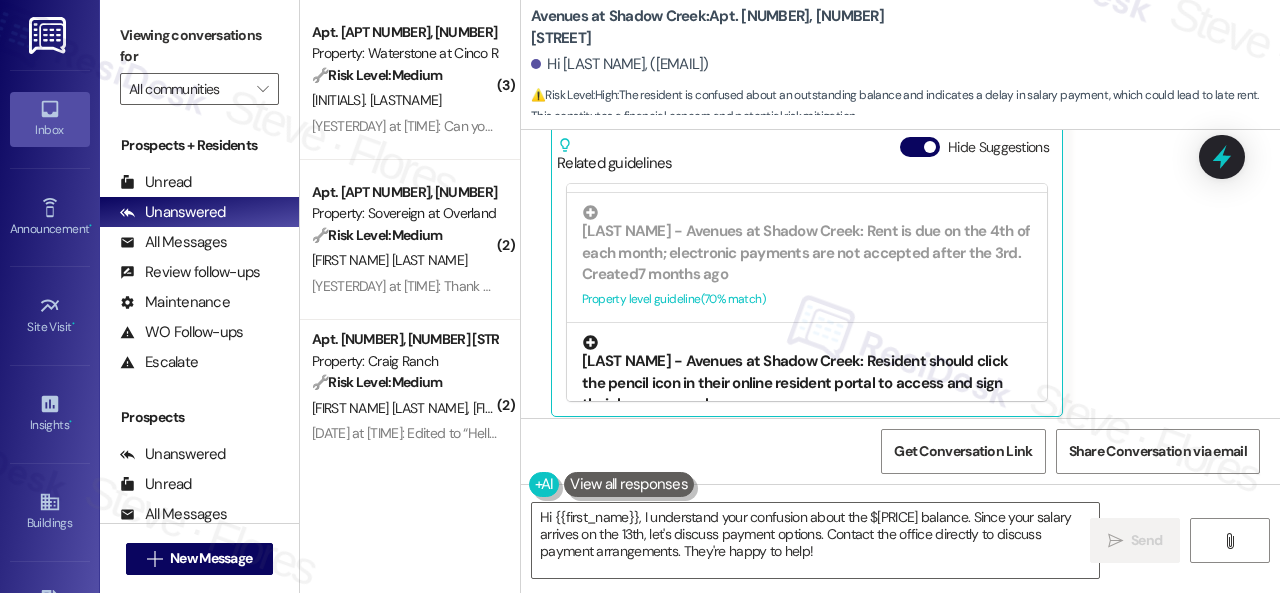 scroll, scrollTop: 300, scrollLeft: 0, axis: vertical 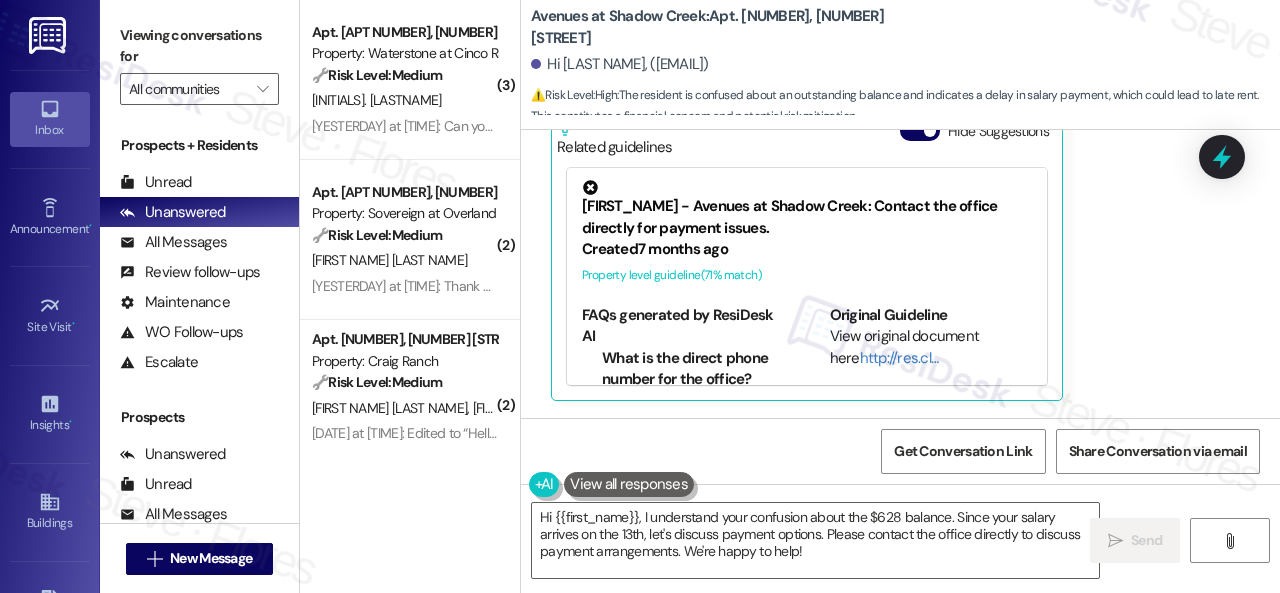 click on "Get Conversation Link Share Conversation via email" at bounding box center [900, 451] 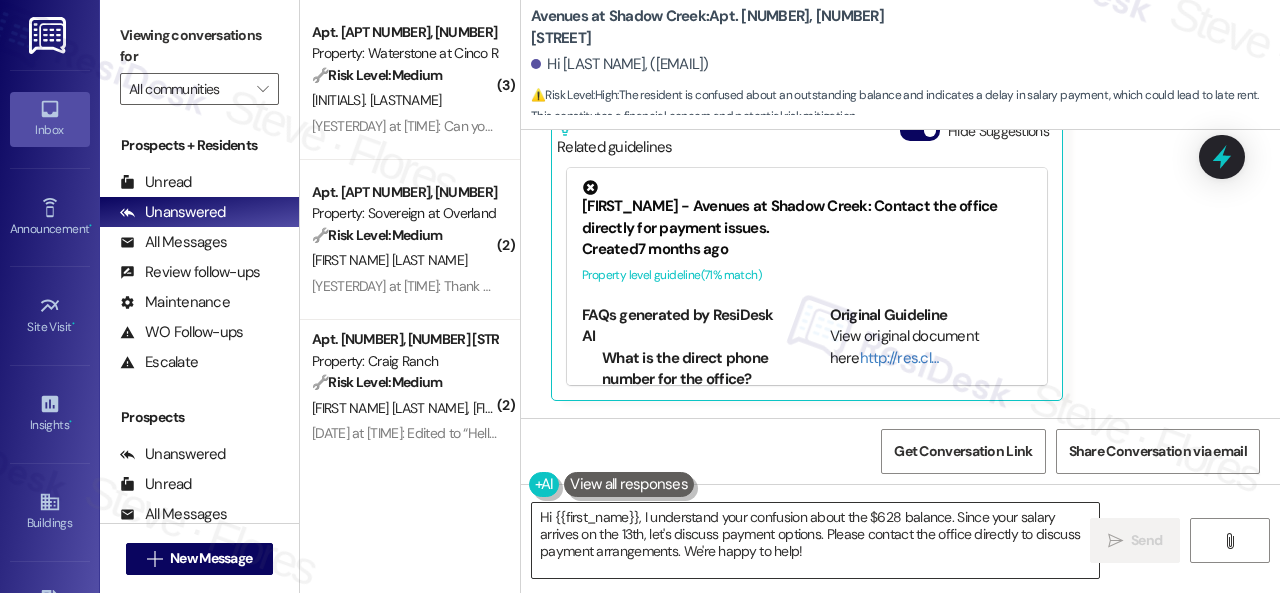 click on "Hi {{first_name}}, I understand your confusion about the $628 balance. Since your salary arrives on the 13th, let's discuss payment options. Please contact the office directly to discuss payment arrangements. We're happy to help!" at bounding box center (815, 540) 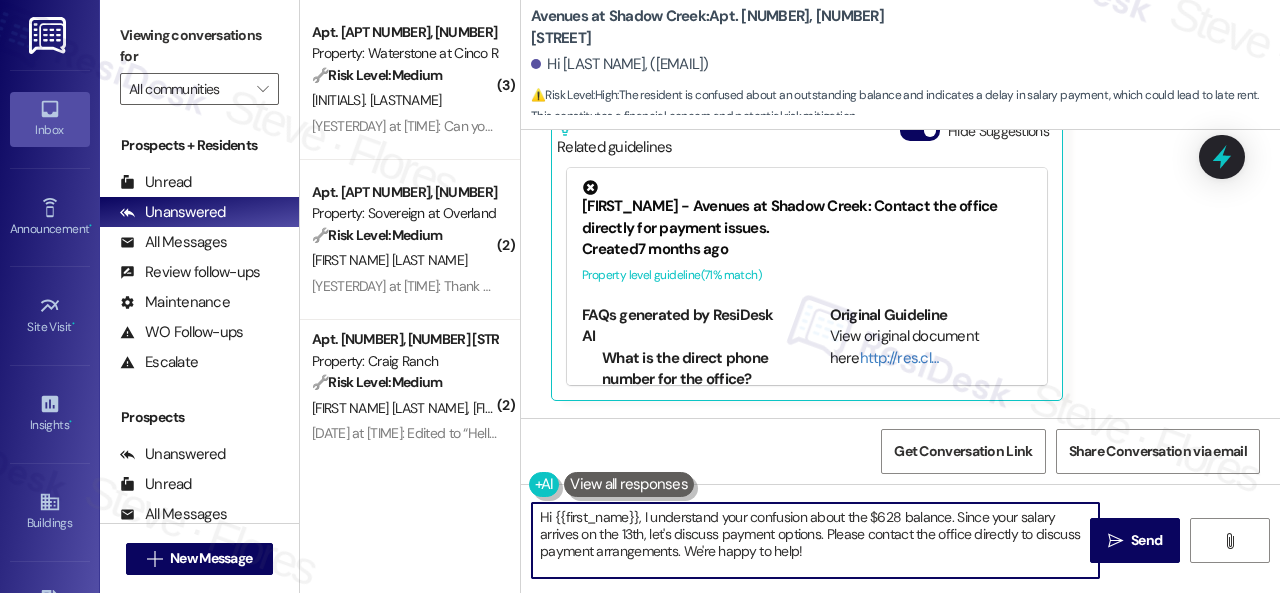 paste on "apologize for the late reply. I was away for the weekend.I" 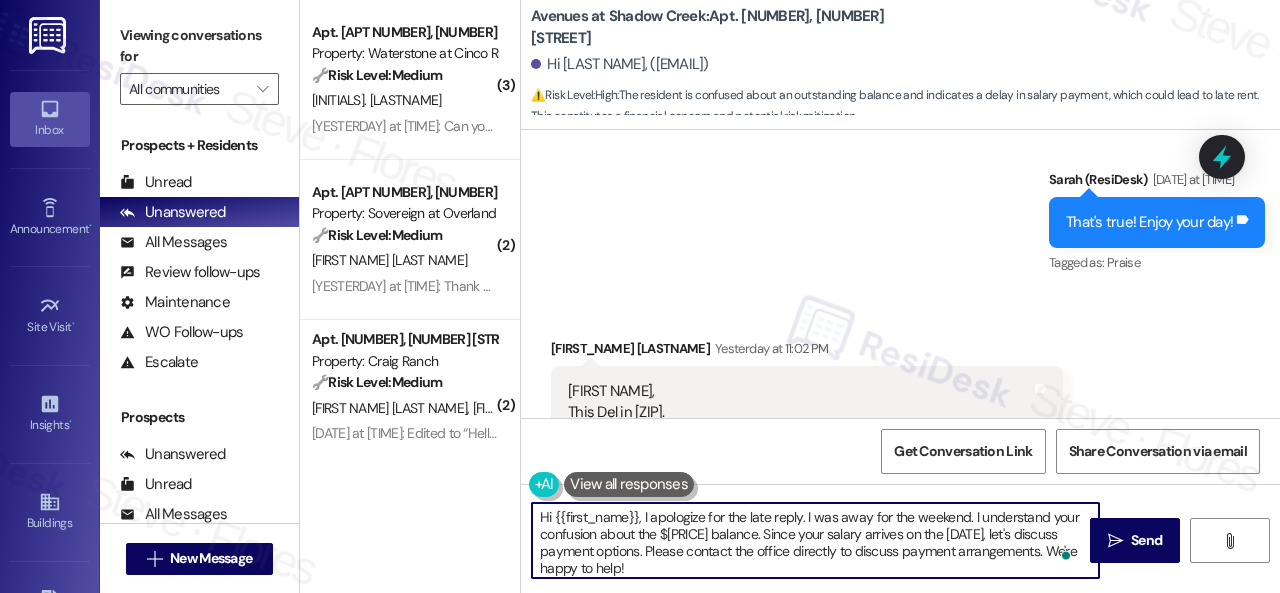 scroll, scrollTop: 2068, scrollLeft: 0, axis: vertical 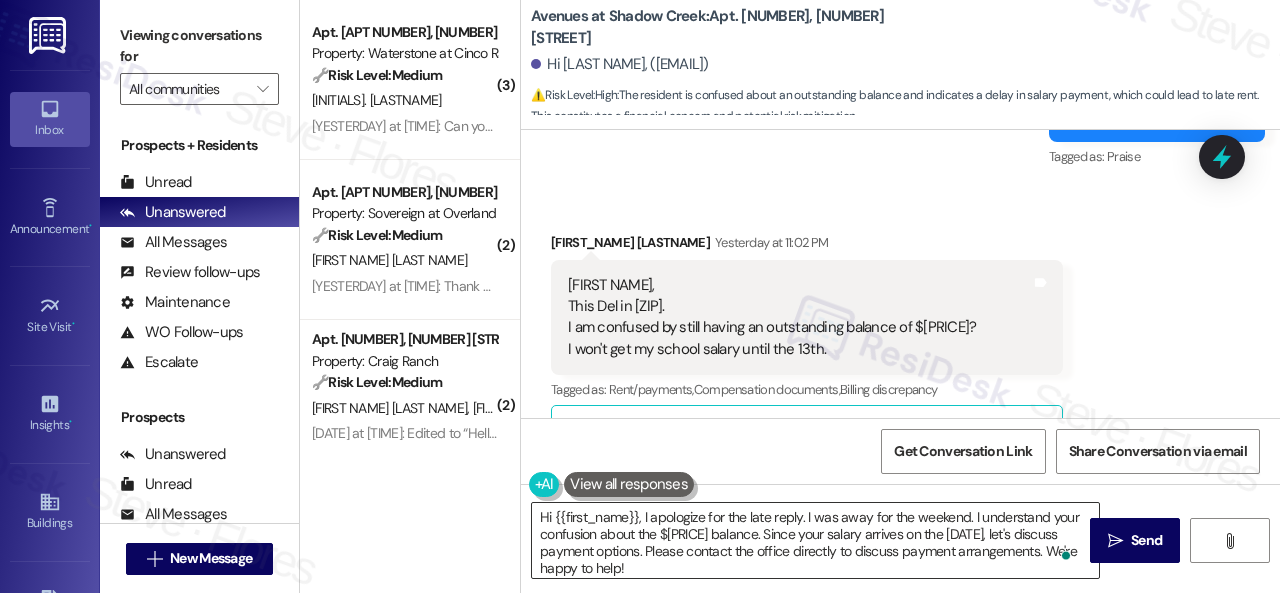 click on "Hi {{first_name}}, I apologize for the late reply. I was away for the weekend. I understand your confusion about the $628 balance. Since your salary arrives on the 13th, let's discuss payment options. Please contact the office directly to discuss payment arrangements. We're happy to help!" at bounding box center [815, 540] 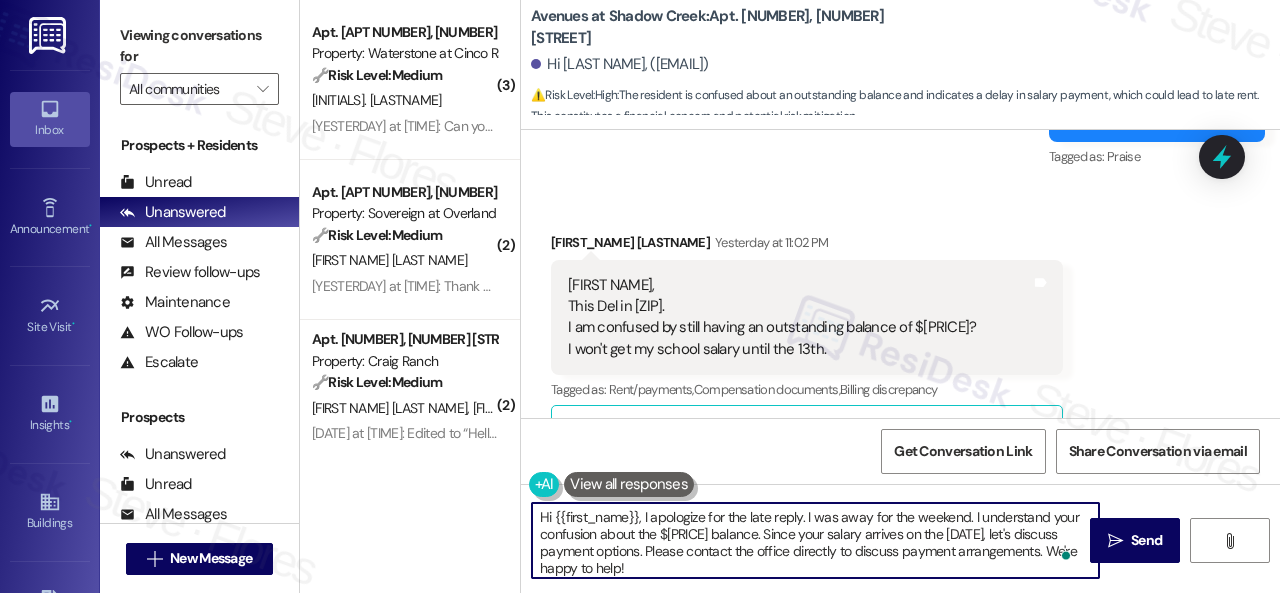 scroll, scrollTop: 4, scrollLeft: 0, axis: vertical 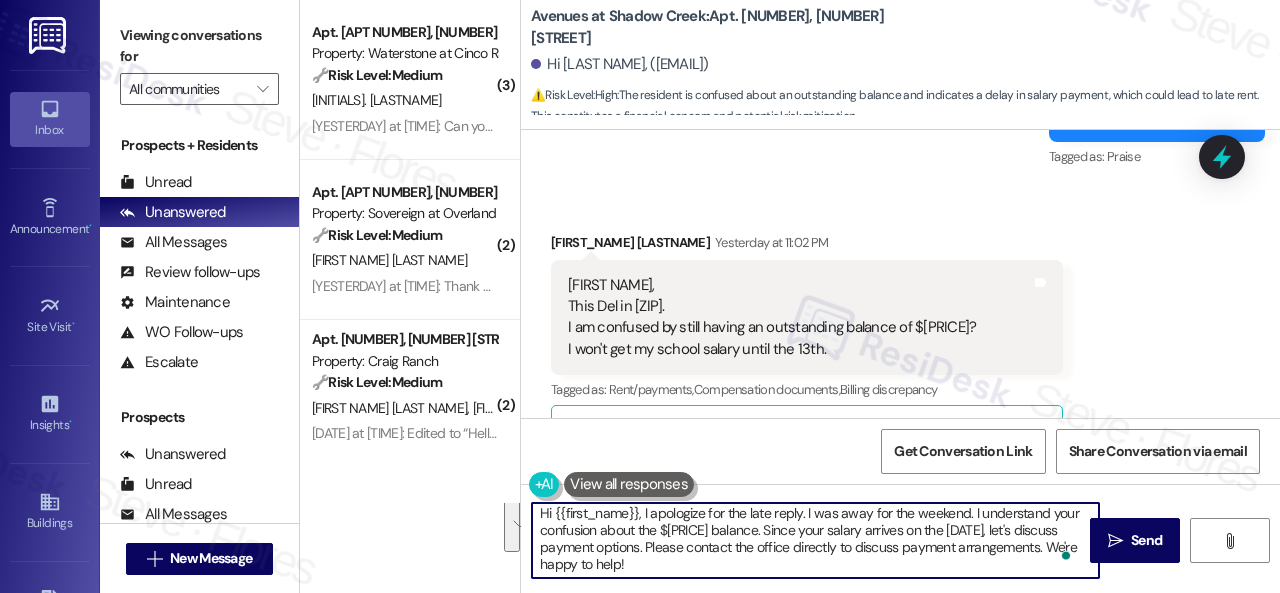 drag, startPoint x: 744, startPoint y: 537, endPoint x: 748, endPoint y: 567, distance: 30.265491 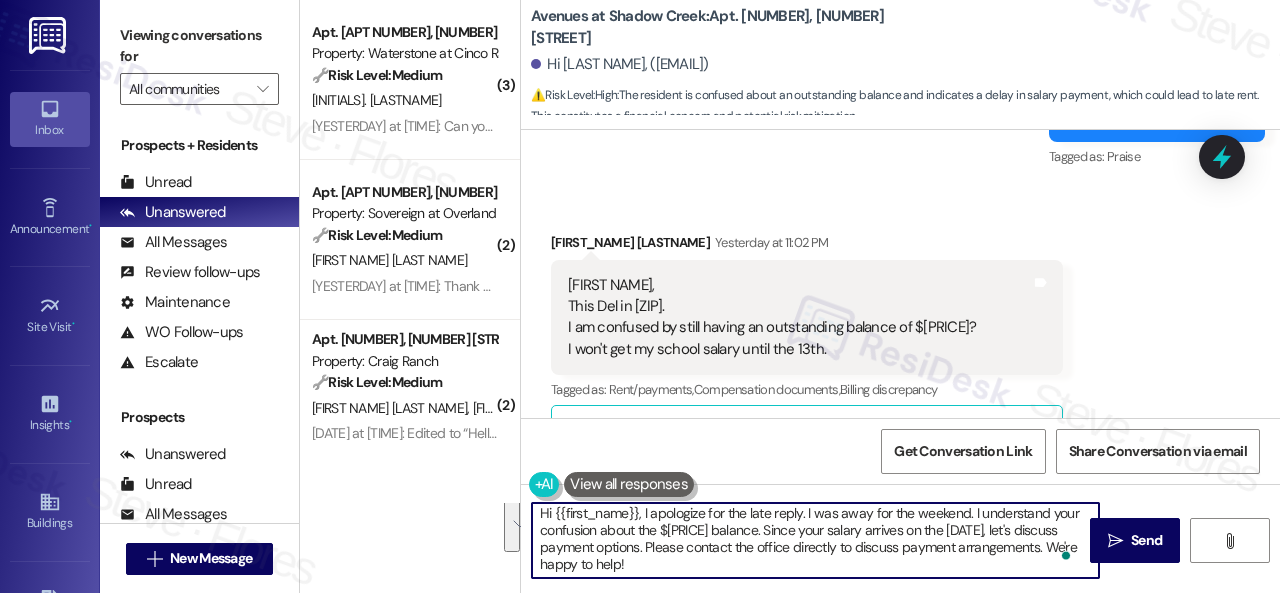 click on "Hi {{first_name}}, I apologize for the late reply. I was away for the weekend. I understand your confusion about the $628 balance. Since your salary arrives on the 13th, let's discuss payment options. Please contact the office directly to discuss payment arrangements. We're happy to help!" at bounding box center [815, 540] 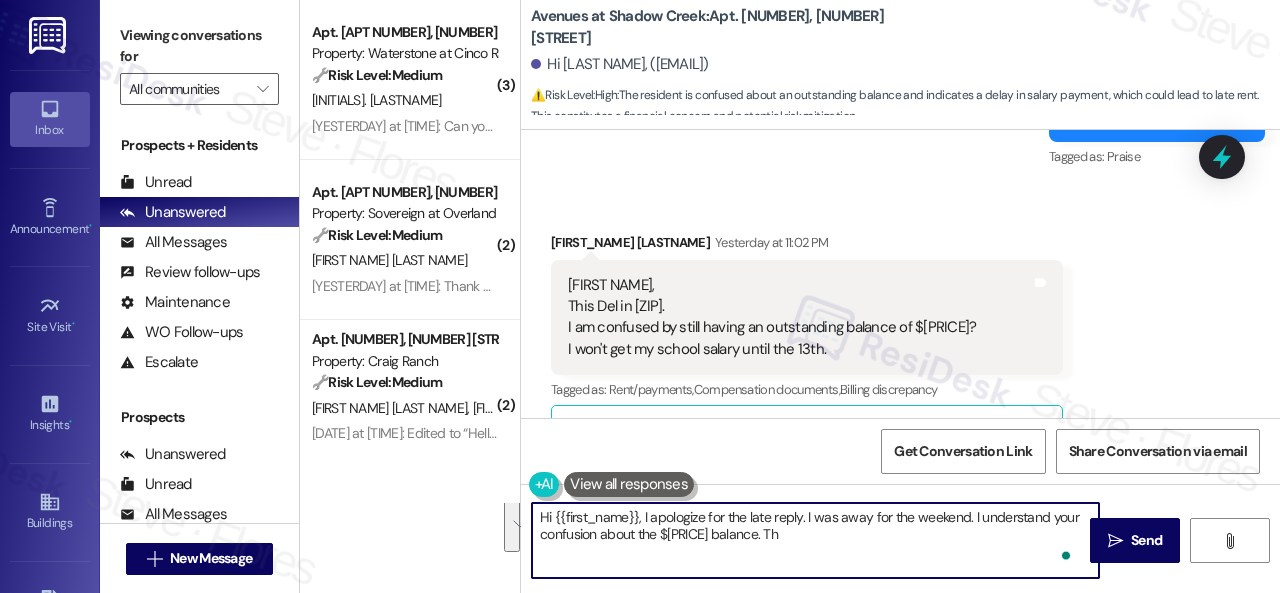 scroll, scrollTop: 0, scrollLeft: 0, axis: both 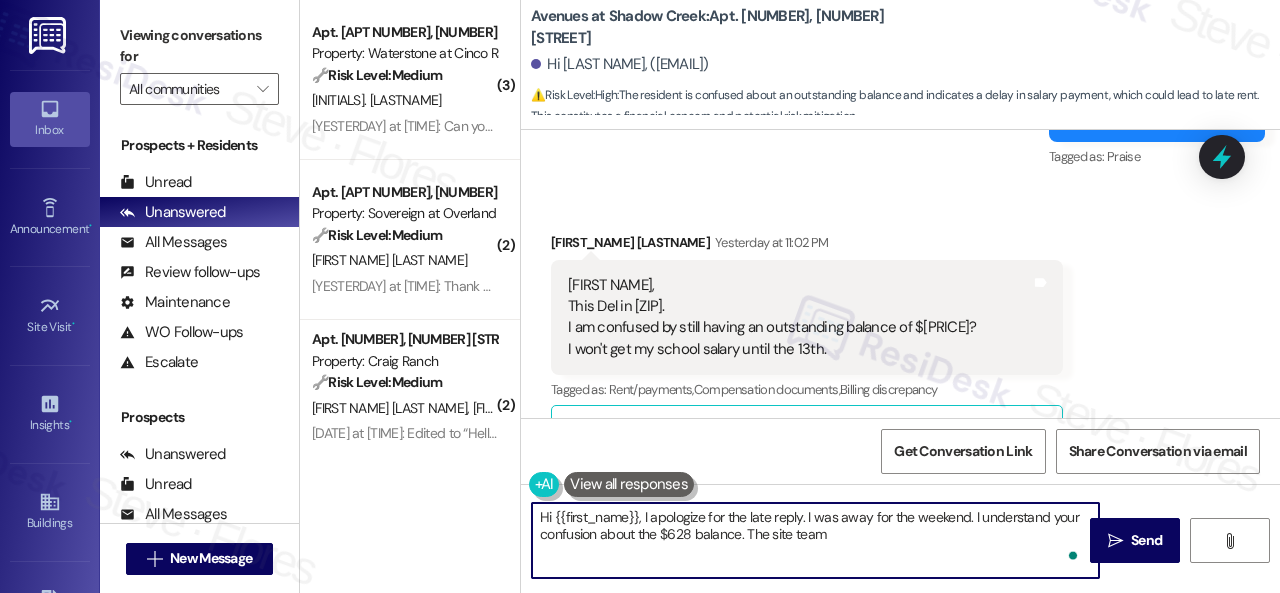 paste on "stated that you likely have a month-to-month fee since you have not renewed your lease yet. They tried calling you last Friday, but they think they need your updated phone number.  Please give them a call ASAP.
Let me know if you need anything else. Thank you!" 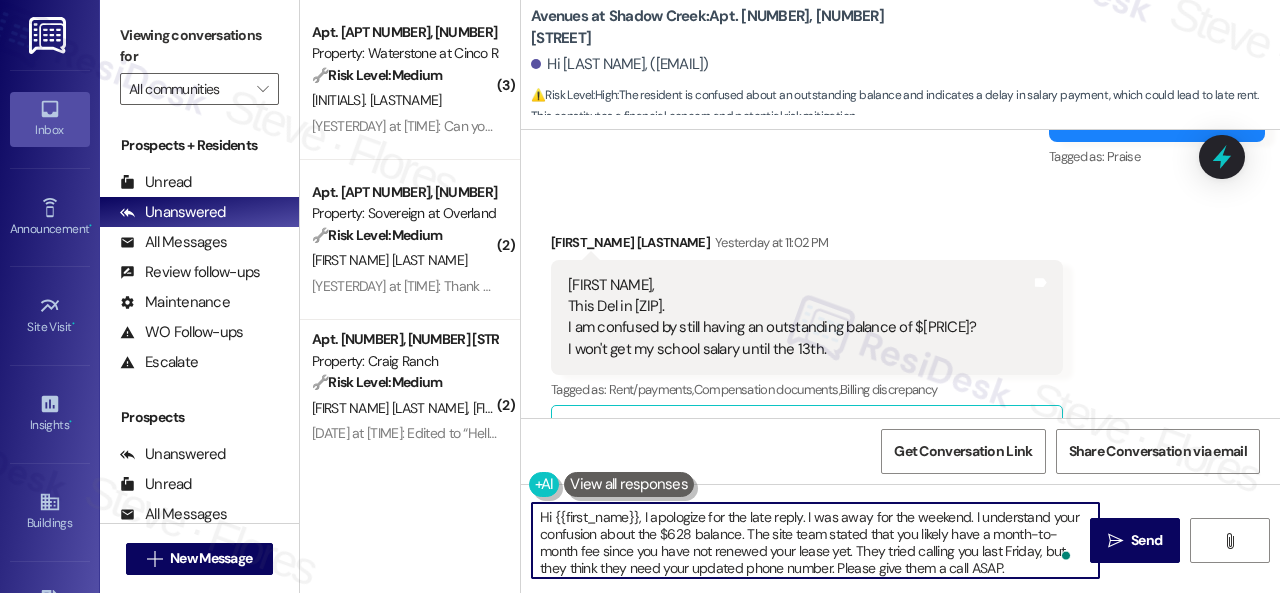 scroll, scrollTop: 50, scrollLeft: 0, axis: vertical 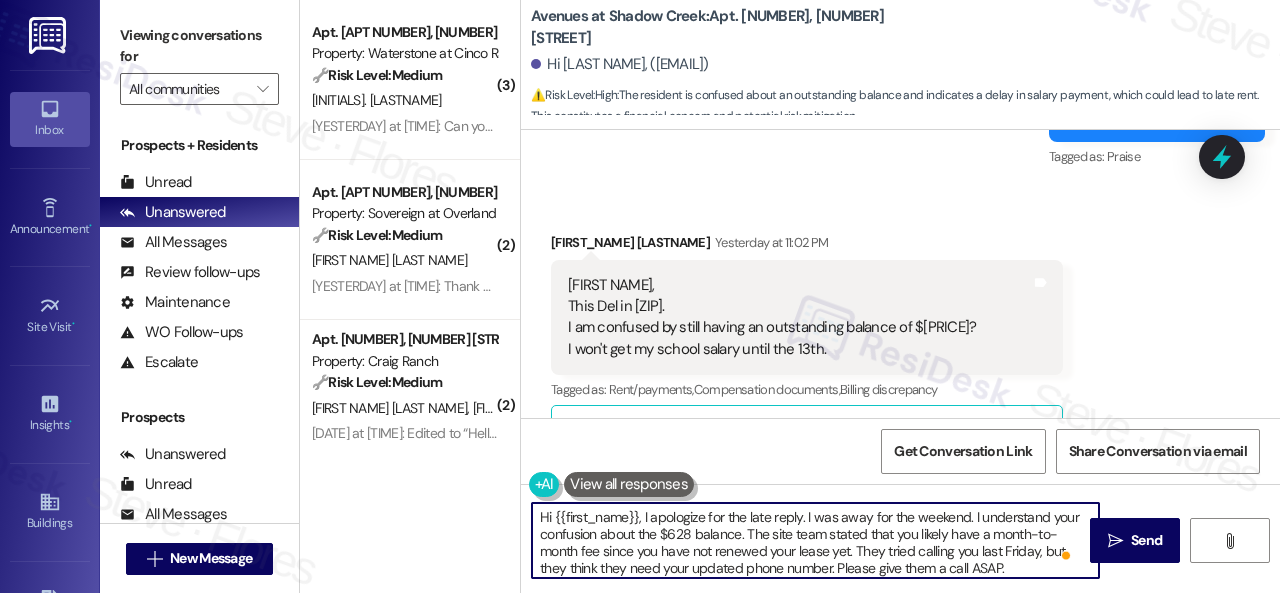 click on "Hi {{first_name}}, I apologize for the late reply. I was away for the weekend. I understand your confusion about the $628 balance. The site team stated that you likely have a month-to-month fee since you have not renewed your lease yet. They tried calling you last Friday, but they think they need your updated phone number.  Please give them a call ASAP.
Let me know if you need anything else. Thank you!" at bounding box center [815, 540] 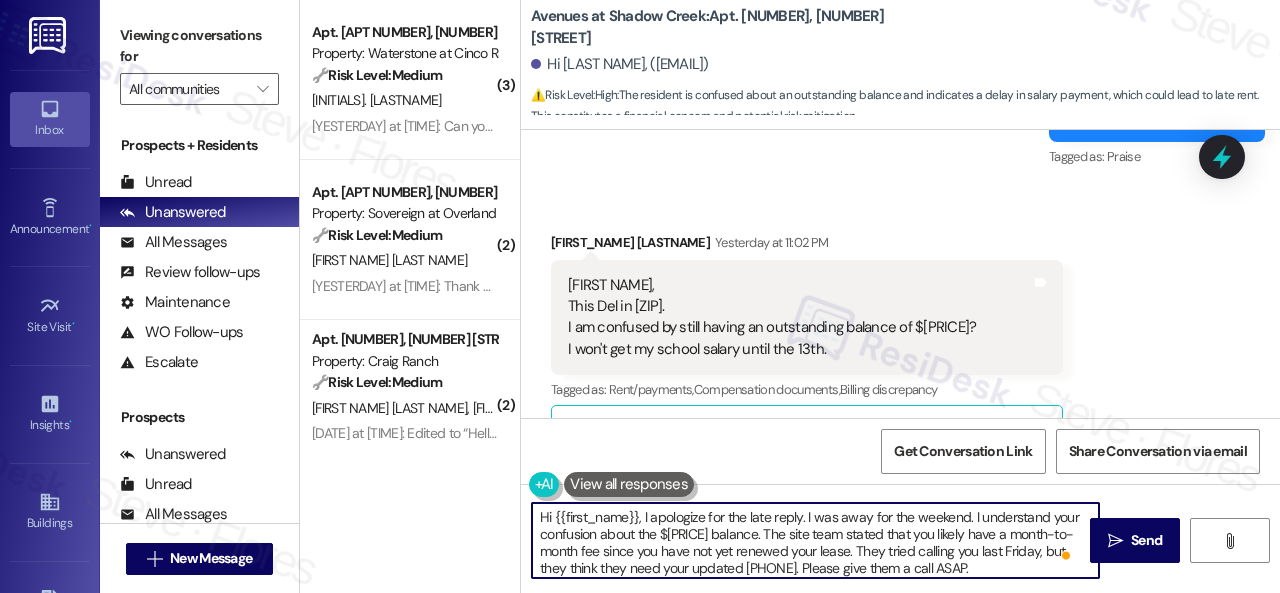 scroll, scrollTop: 31, scrollLeft: 0, axis: vertical 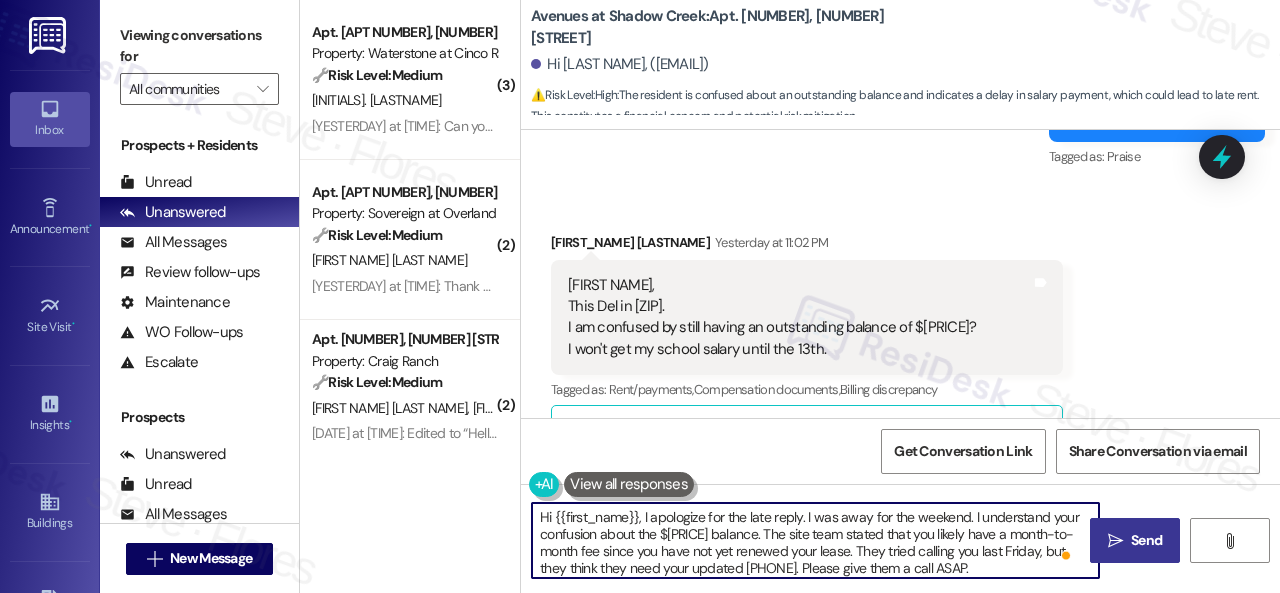 type on "Hi {{first_name}}, I apologize for the late reply. I was away for the weekend. I understand your confusion about the $628 balance. The site team stated that you likely have a month-to-month fee since you have not yet renewed your lease. They tried calling you last Friday, but they think they need your updated phone number.  Please give them a call ASAP.
Let me know if you need anything else. Thank you!" 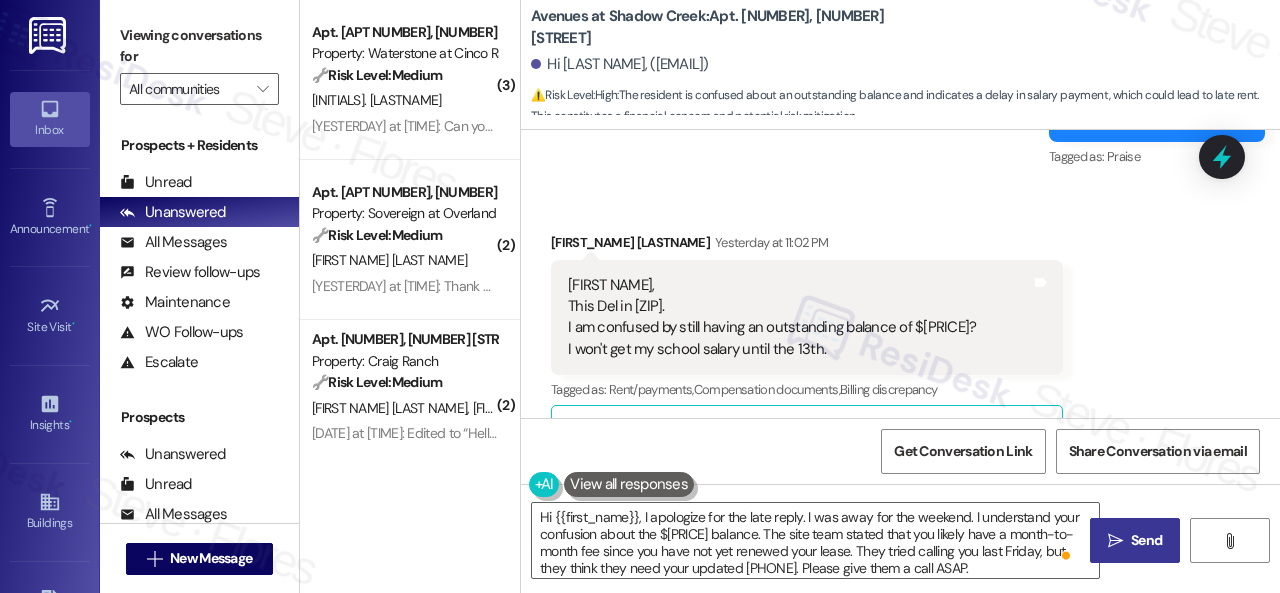 click on "Send" at bounding box center (1146, 540) 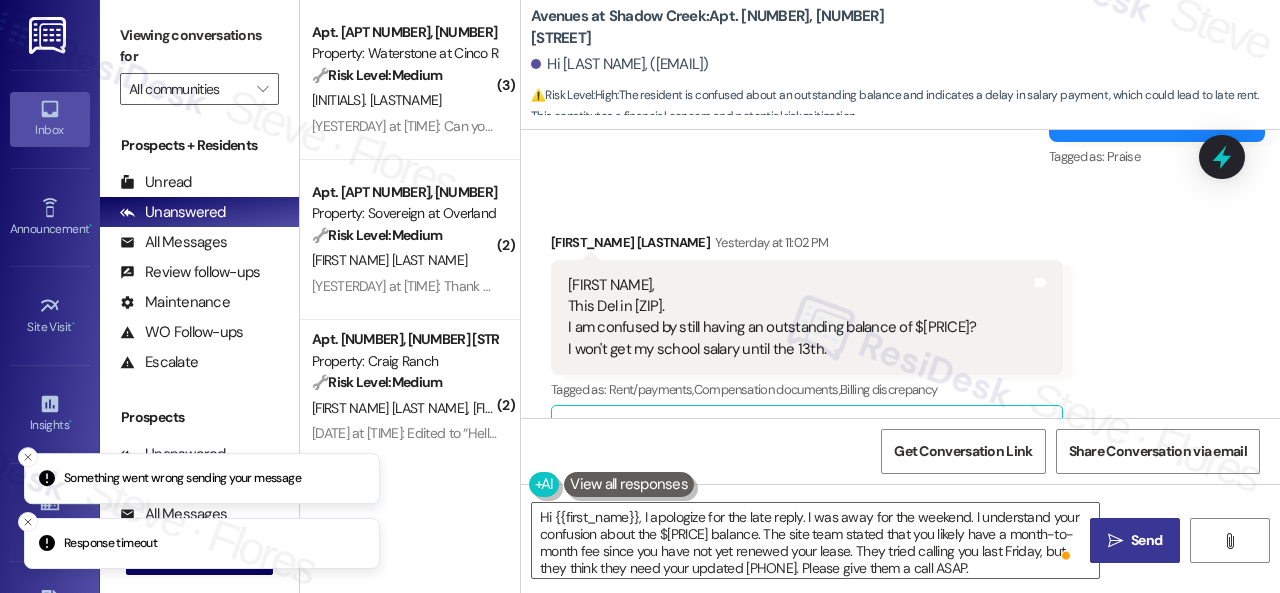 click on "" at bounding box center (1115, 541) 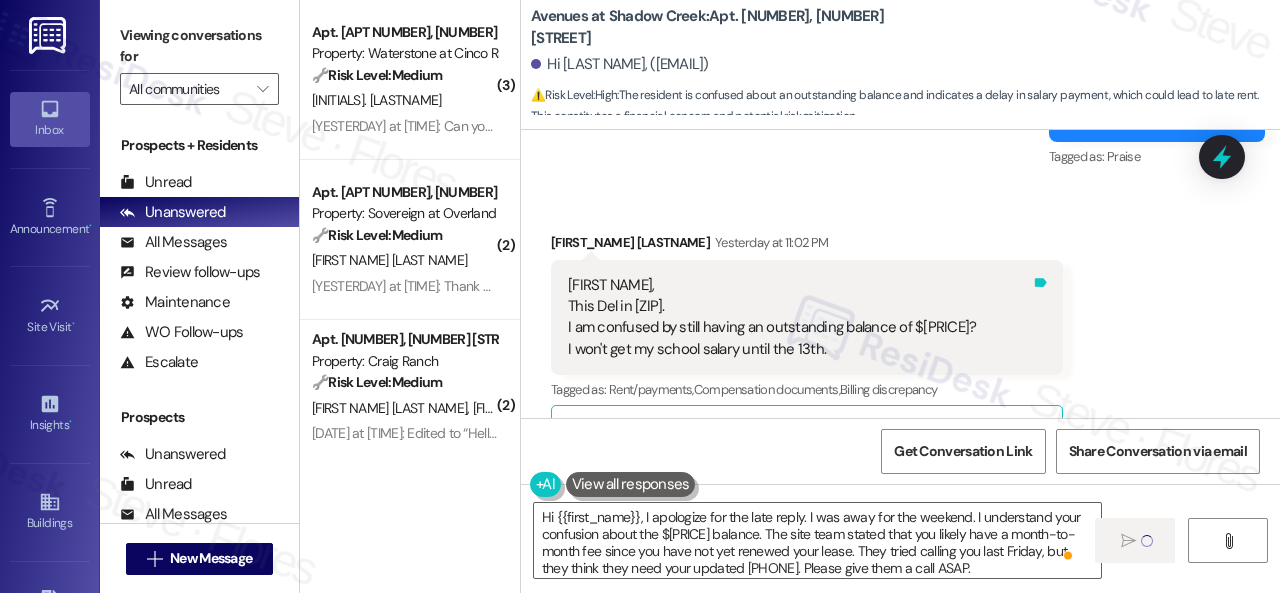 type 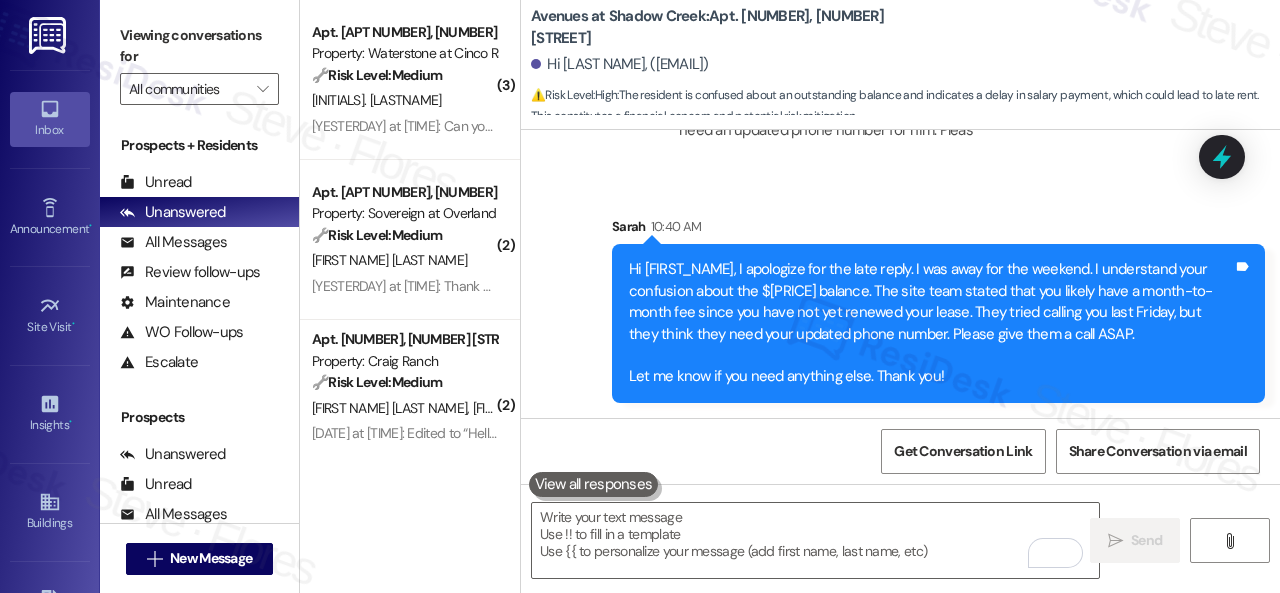 scroll, scrollTop: 3299, scrollLeft: 0, axis: vertical 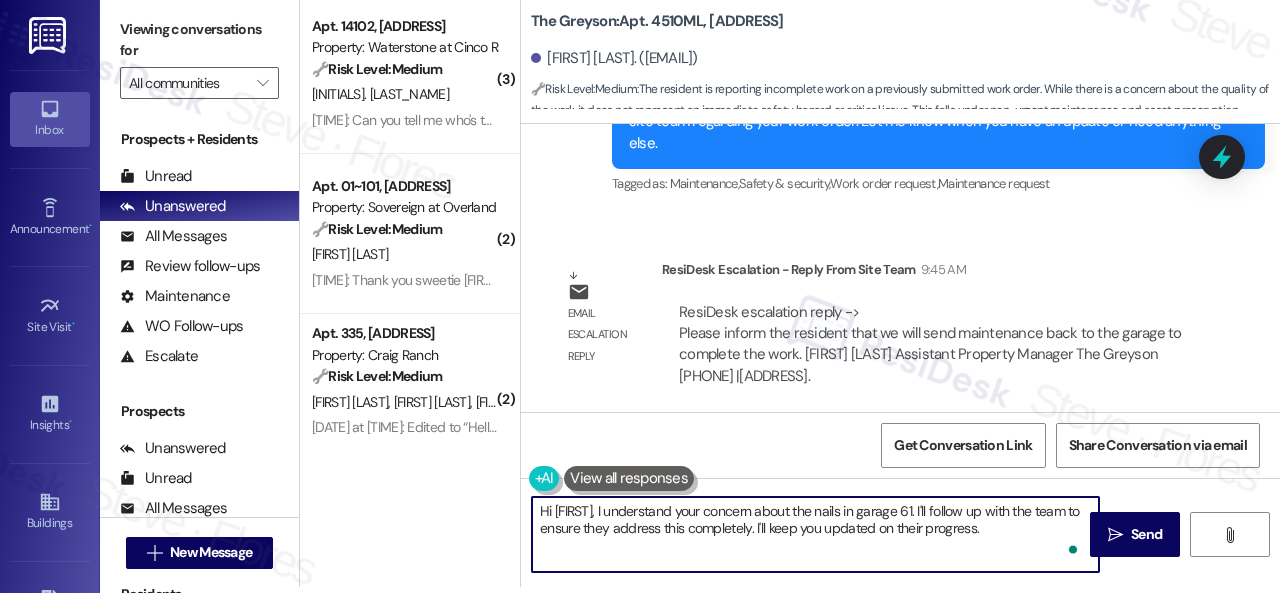 drag, startPoint x: 1034, startPoint y: 531, endPoint x: 642, endPoint y: 509, distance: 392.61685 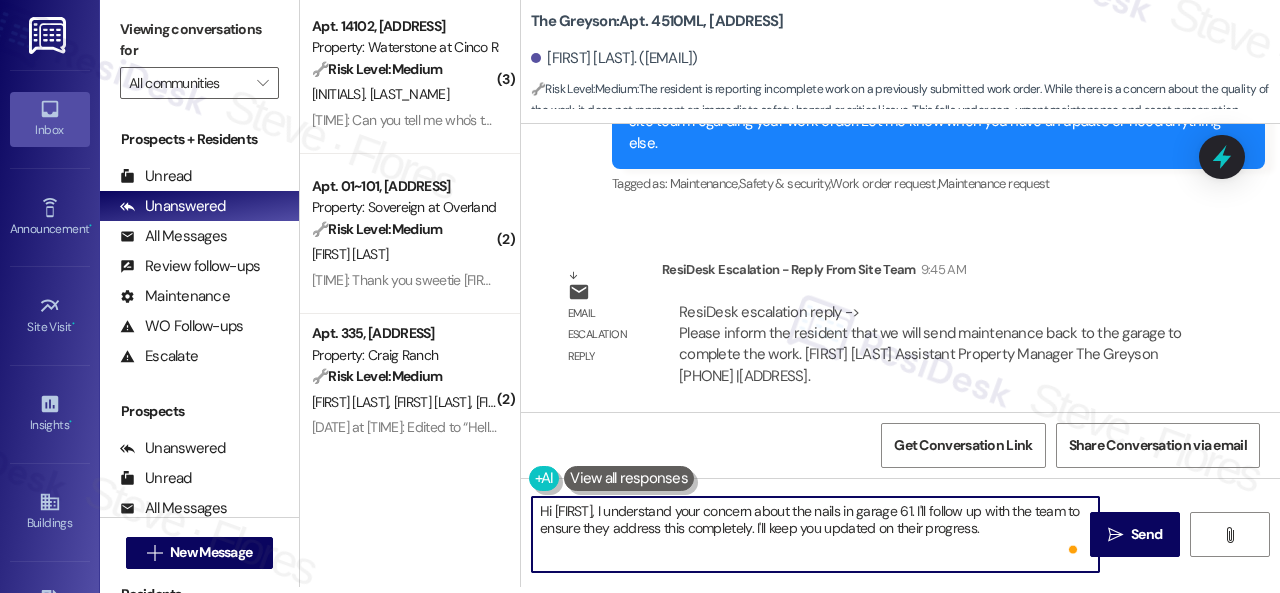 paste on "The site team stated that they will send maintenance back to the garage to complete the work.
Let me know if you need anything else. Thank you!" 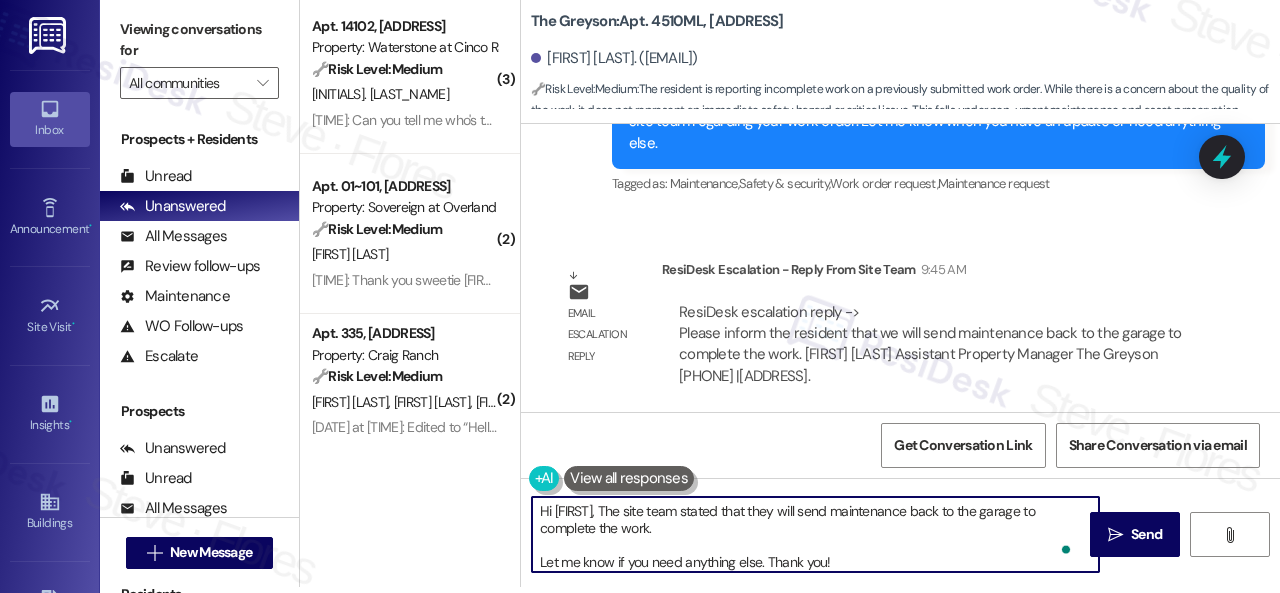 scroll, scrollTop: 16, scrollLeft: 0, axis: vertical 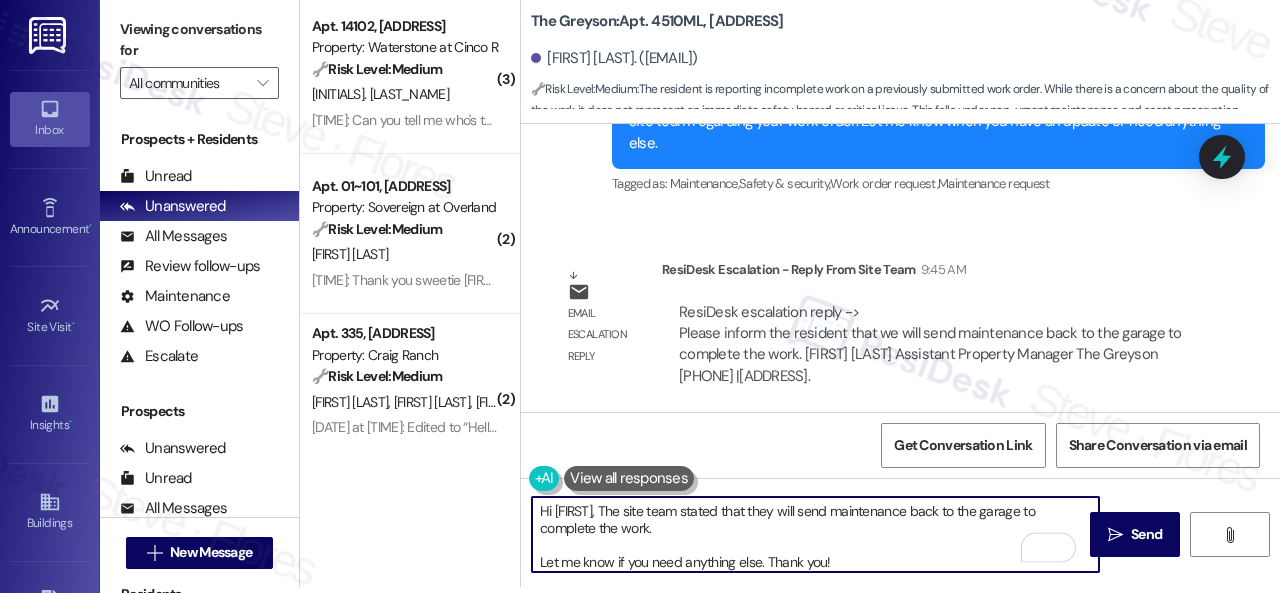 click on "Hi [FIRST], The site team stated that they will send maintenance back to the garage to complete the work.
Let me know if you need anything else. Thank you!" at bounding box center (815, 534) 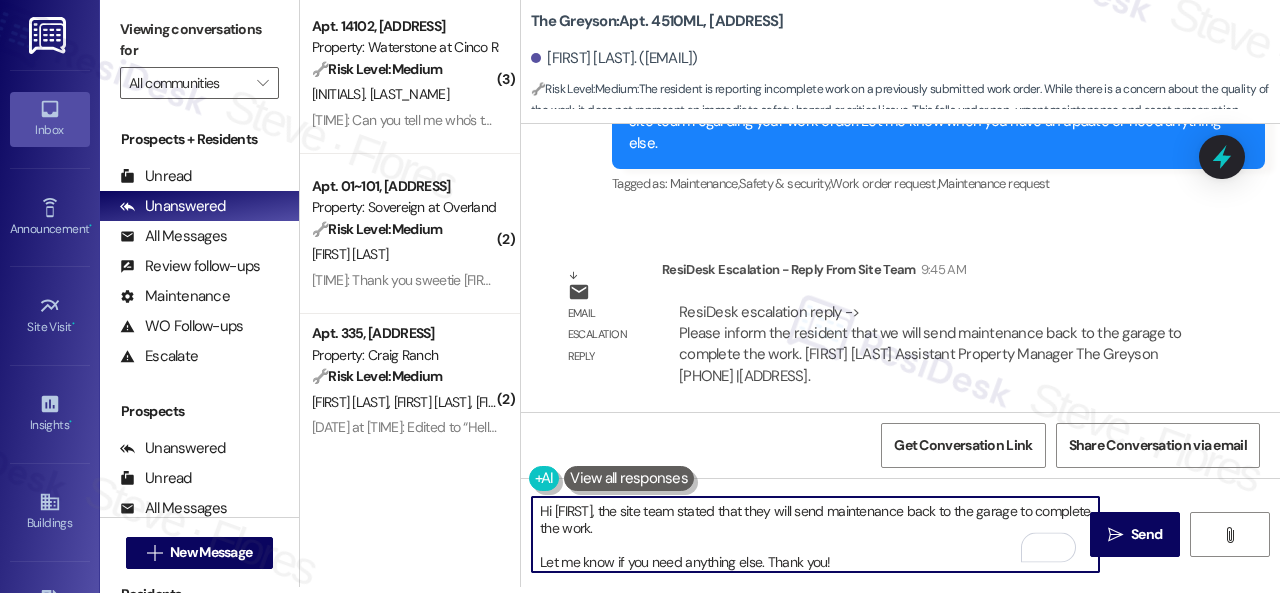 scroll, scrollTop: 22, scrollLeft: 0, axis: vertical 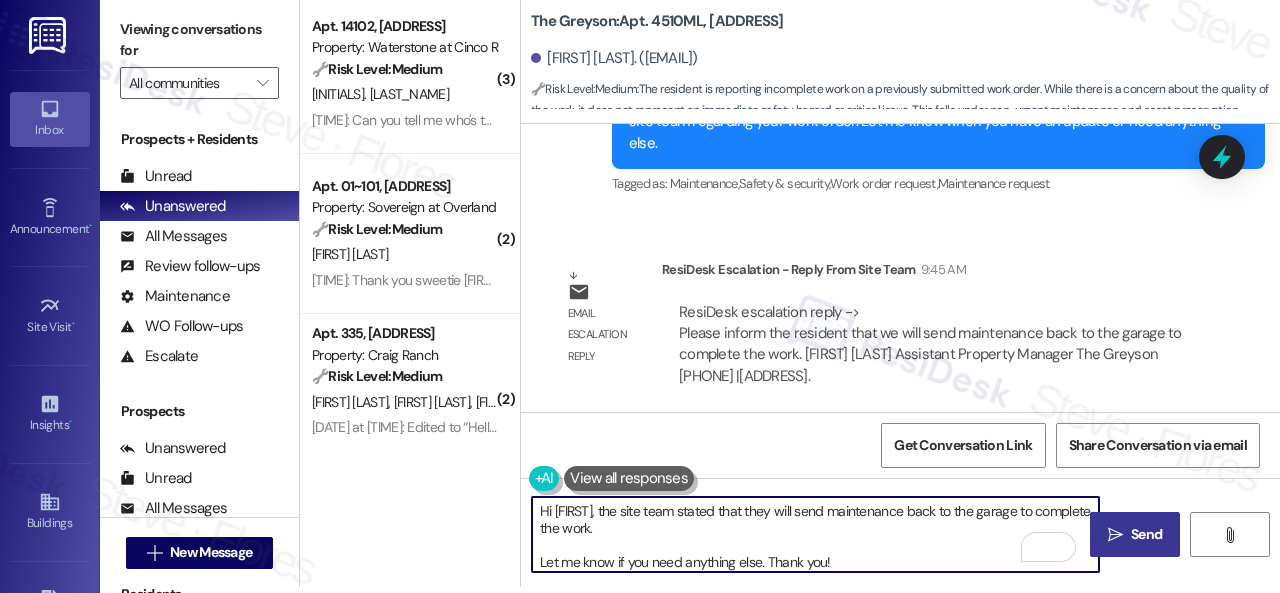 type on "Hi [FIRST], the site team stated that they will send maintenance back to the garage to complete the work.
Let me know if you need anything else. Thank you!" 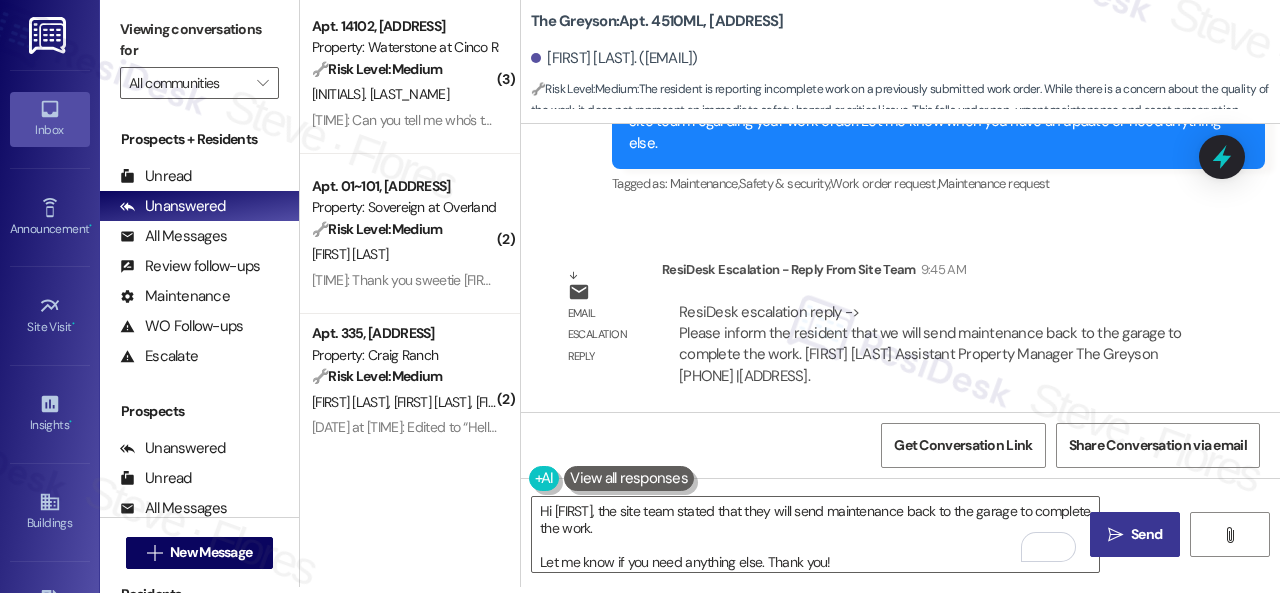 click on "Send" at bounding box center (1146, 534) 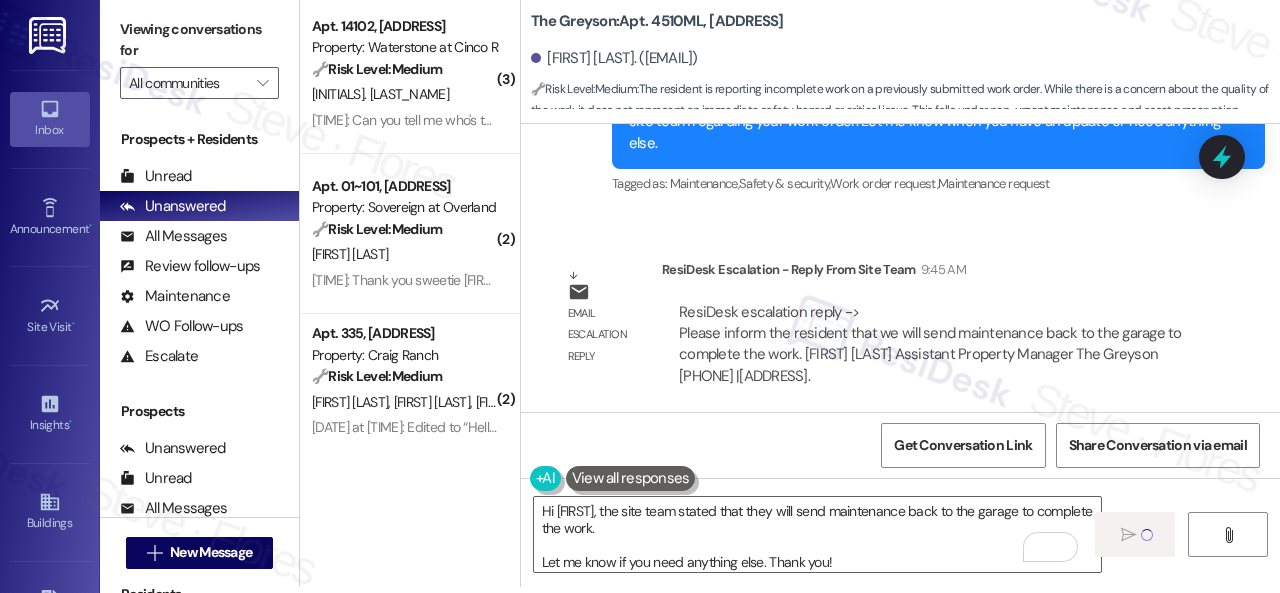 type 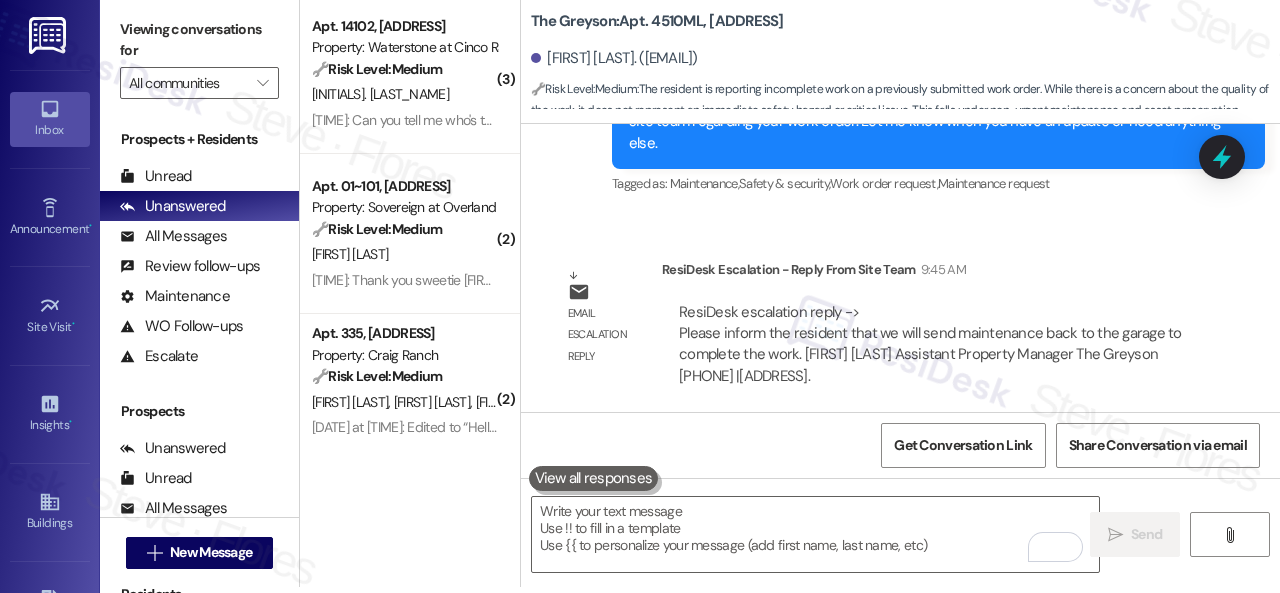scroll, scrollTop: 0, scrollLeft: 0, axis: both 